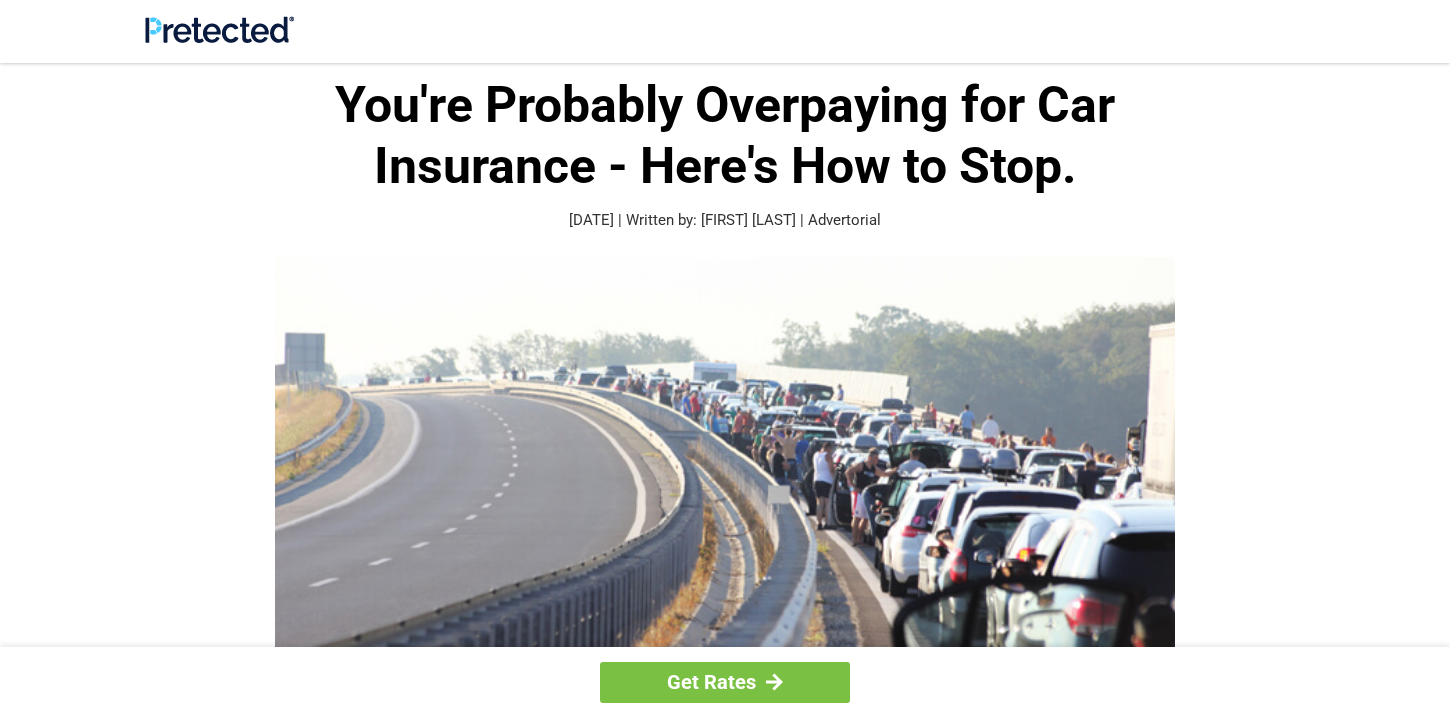 scroll, scrollTop: 0, scrollLeft: 0, axis: both 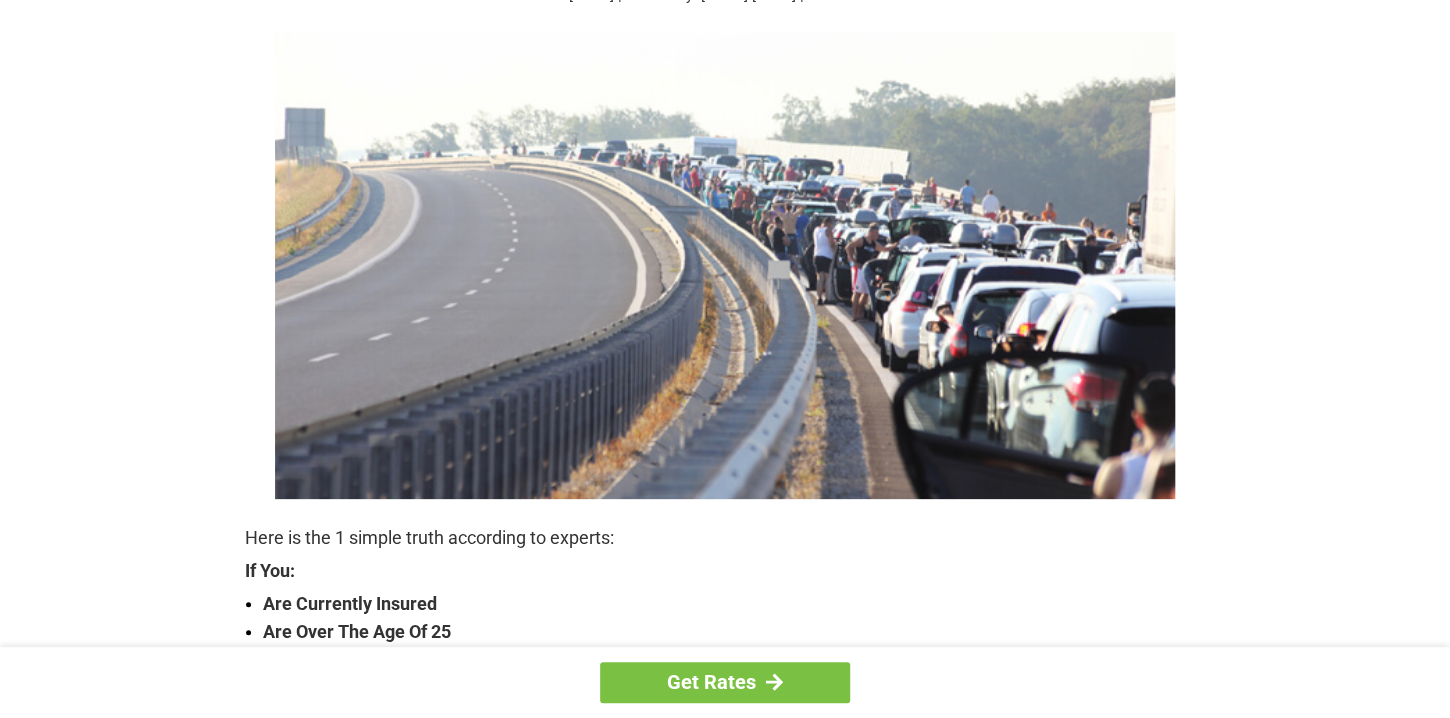 click on "You're Probably Overpaying for Car Insurance - Here's How to Stop.
[DATE] | Written by: [FIRST] [LAST]  |  Advertorial
Here is the 1 simple truth according to experts:
If You:
Are Currently Insured
Are Over The Age Of 25
Drive Less Than 50 Miles Per Day
Live In A Qualified Zip Code
Then you may qualify for massive auto insurance discounts. If you have not had a traffic ticket in the last 3 years or do not have a DUI on your record, you may get an even larger discount and  save up to $500 a year.
Did Your Car Insurance Company Ever Tell You About This?
Probably not, since the insurance companies prefer you not to be aware of such savings. They count on you just blindly renewing your policy at the same price because that's how they increase profits.
lp.pretected.com  and he was truly amazed to see how much he could save." at bounding box center [725, 1426] 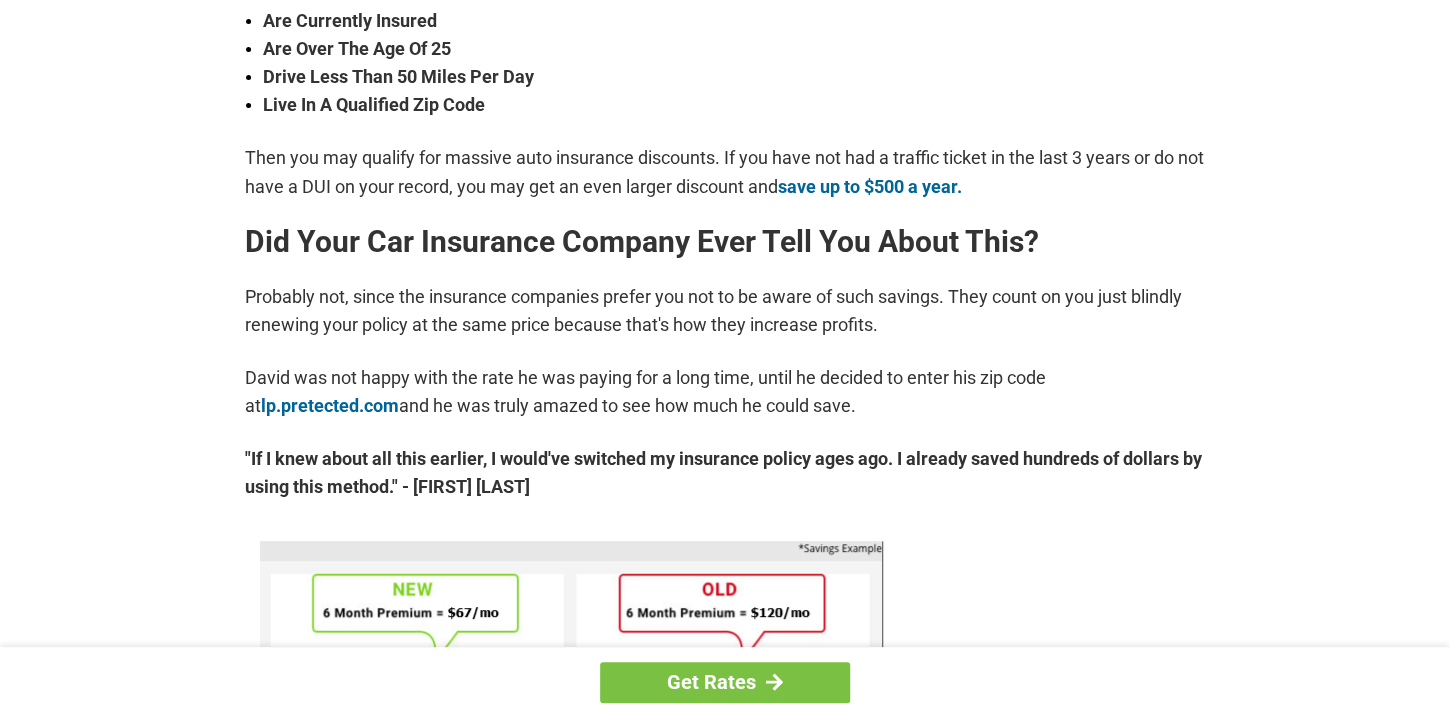 scroll, scrollTop: 871, scrollLeft: 0, axis: vertical 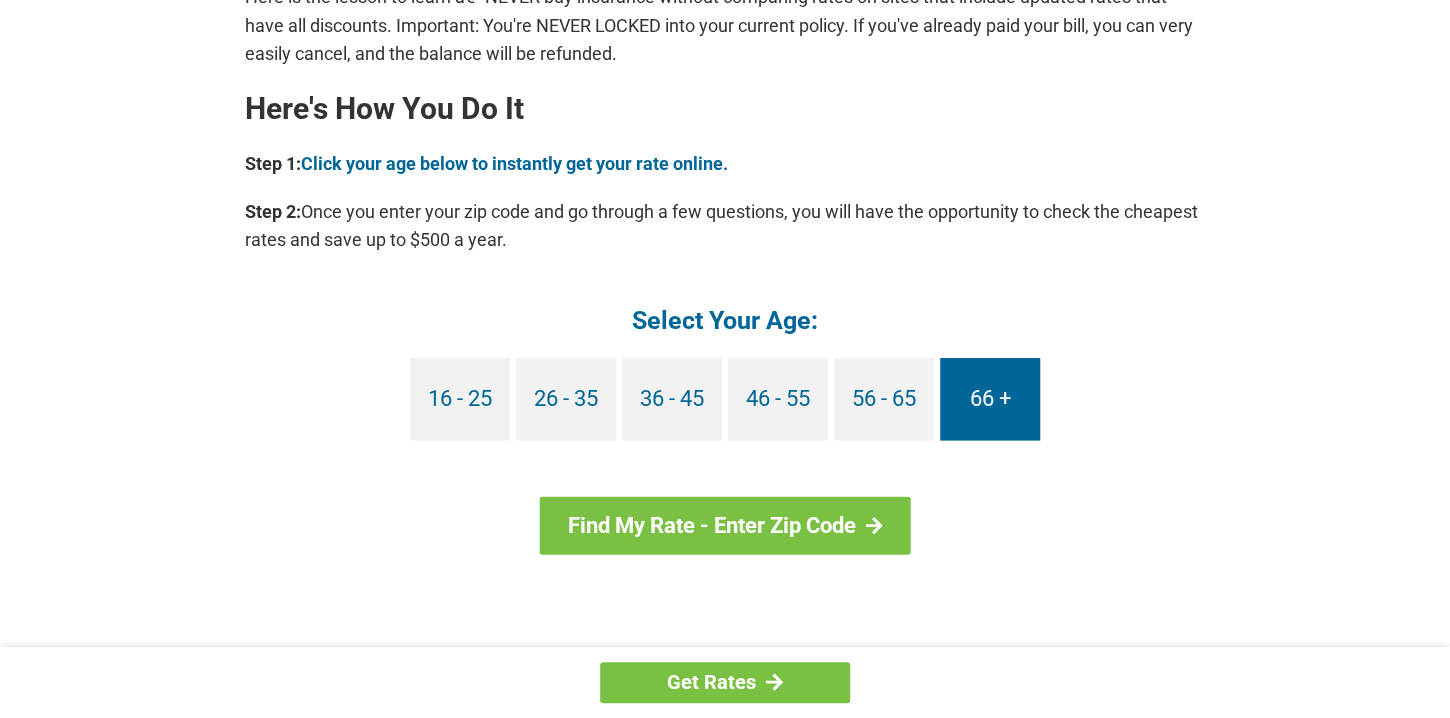 click on "66 +" at bounding box center [990, 398] 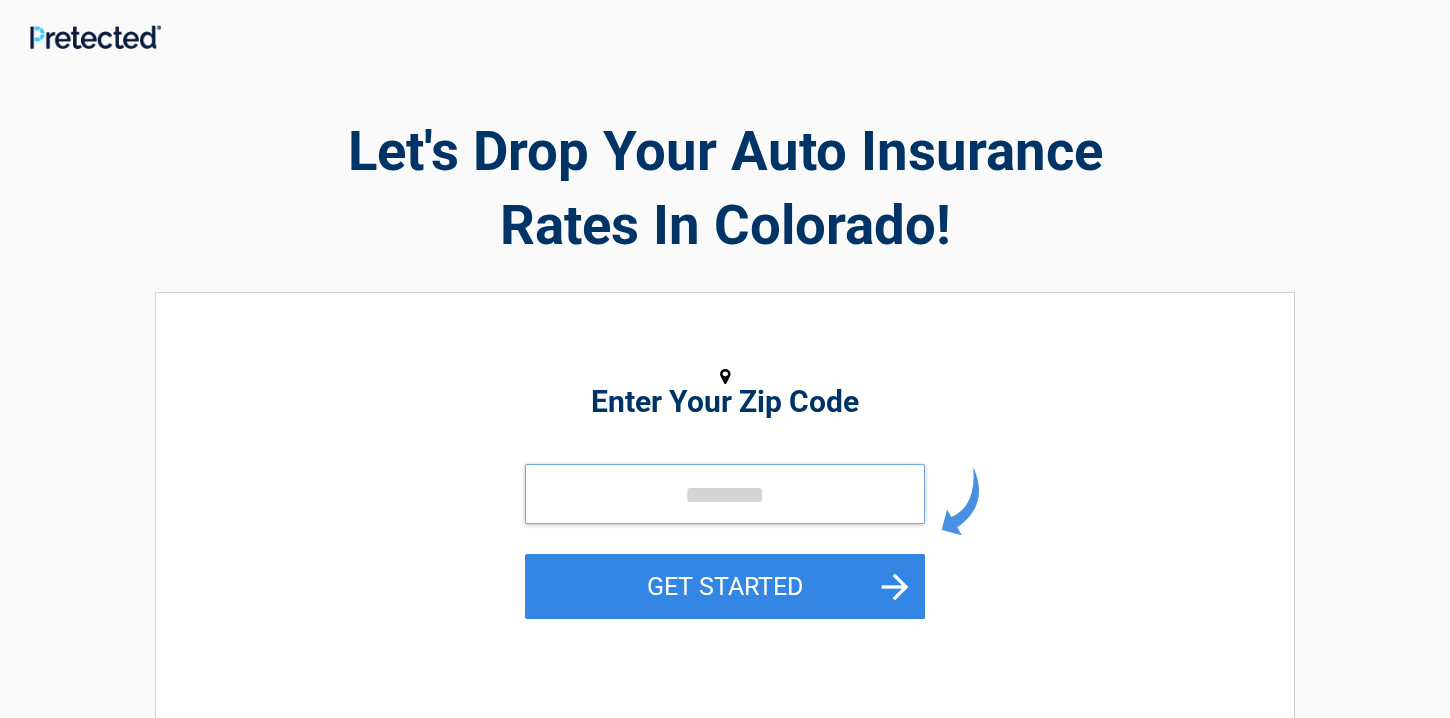 drag, startPoint x: 0, startPoint y: 0, endPoint x: 622, endPoint y: 502, distance: 799.3047 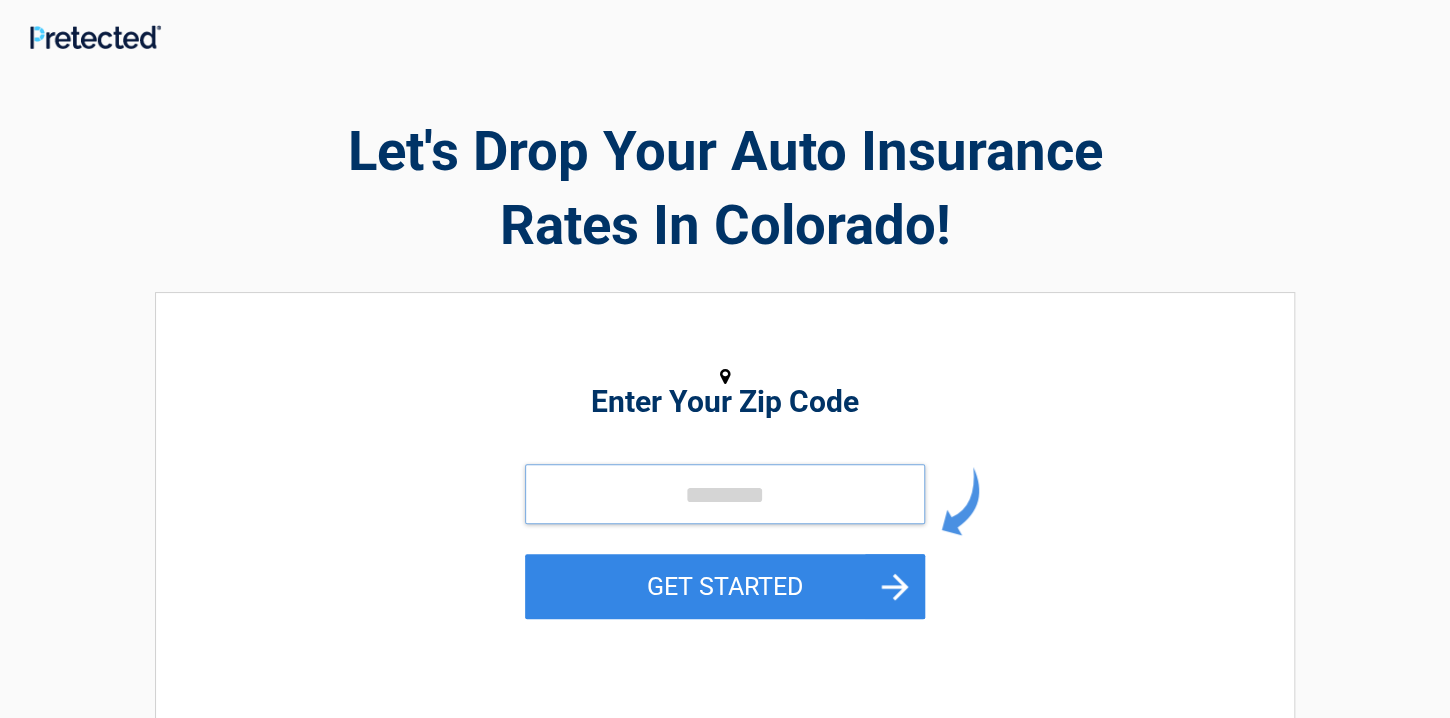 scroll, scrollTop: 0, scrollLeft: 0, axis: both 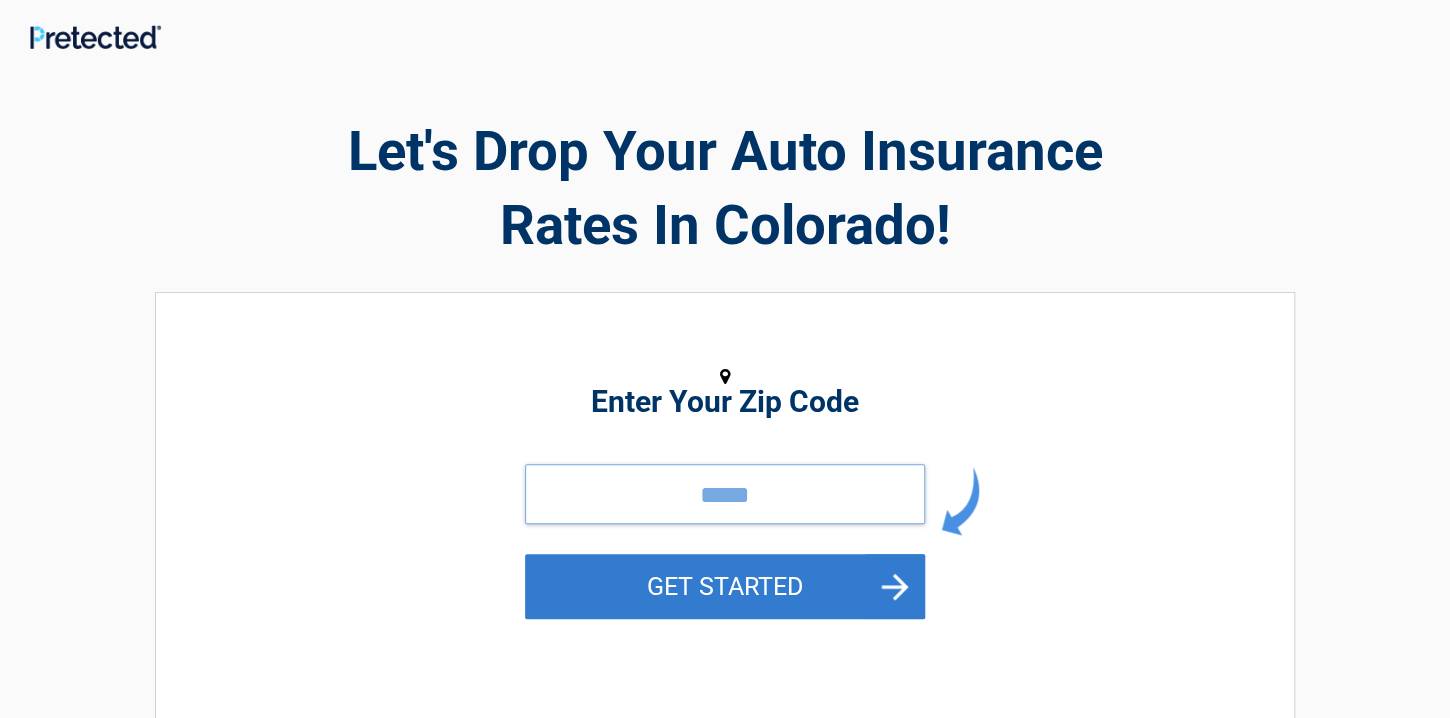 type on "*****" 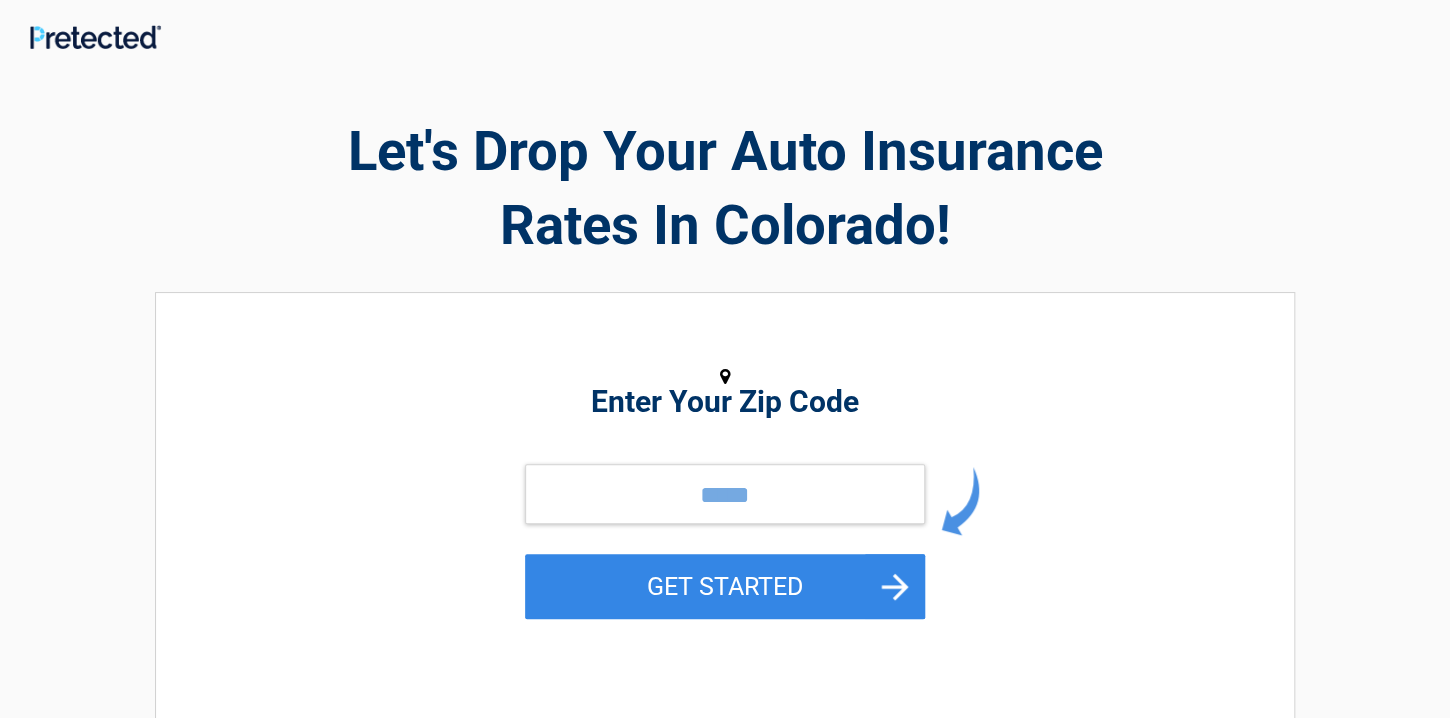 drag, startPoint x: 692, startPoint y: 591, endPoint x: 718, endPoint y: 558, distance: 42.0119 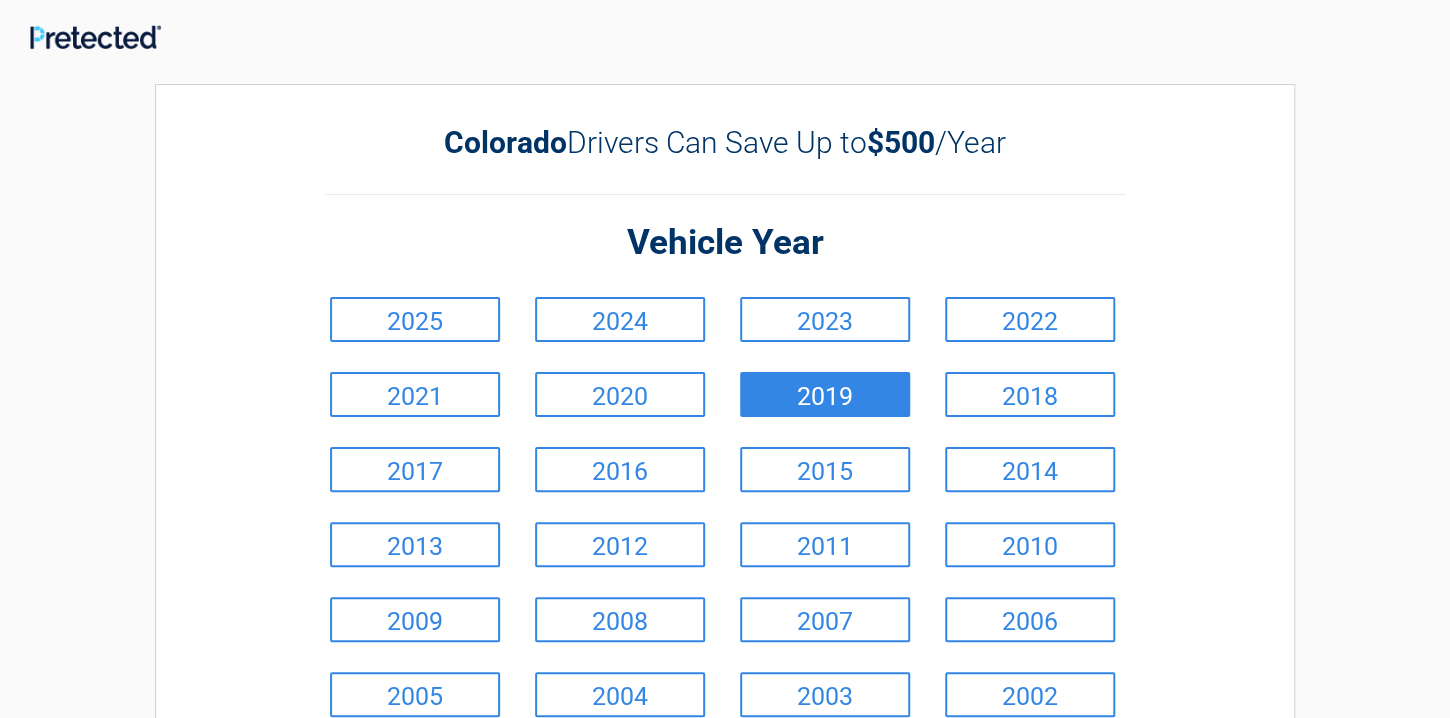 click on "2019" at bounding box center (825, 394) 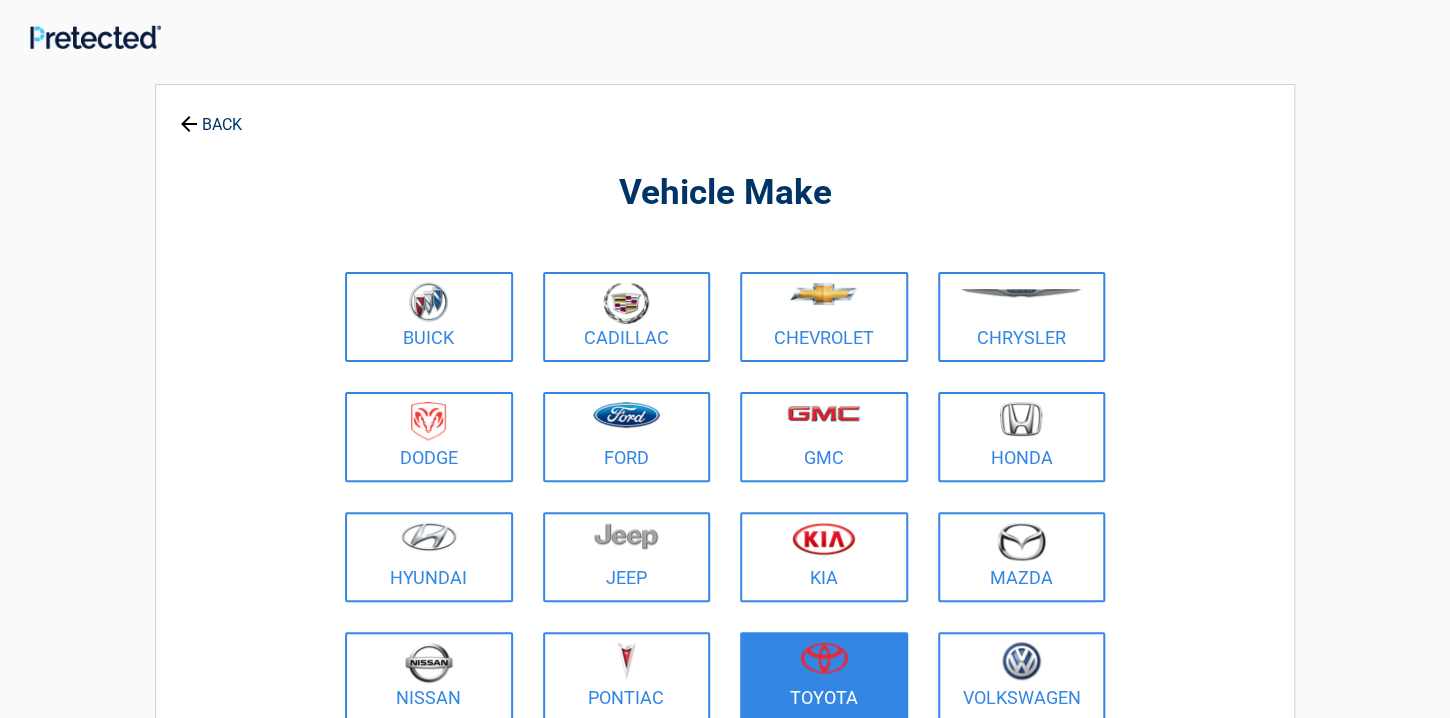 click on "Toyota" at bounding box center (824, 677) 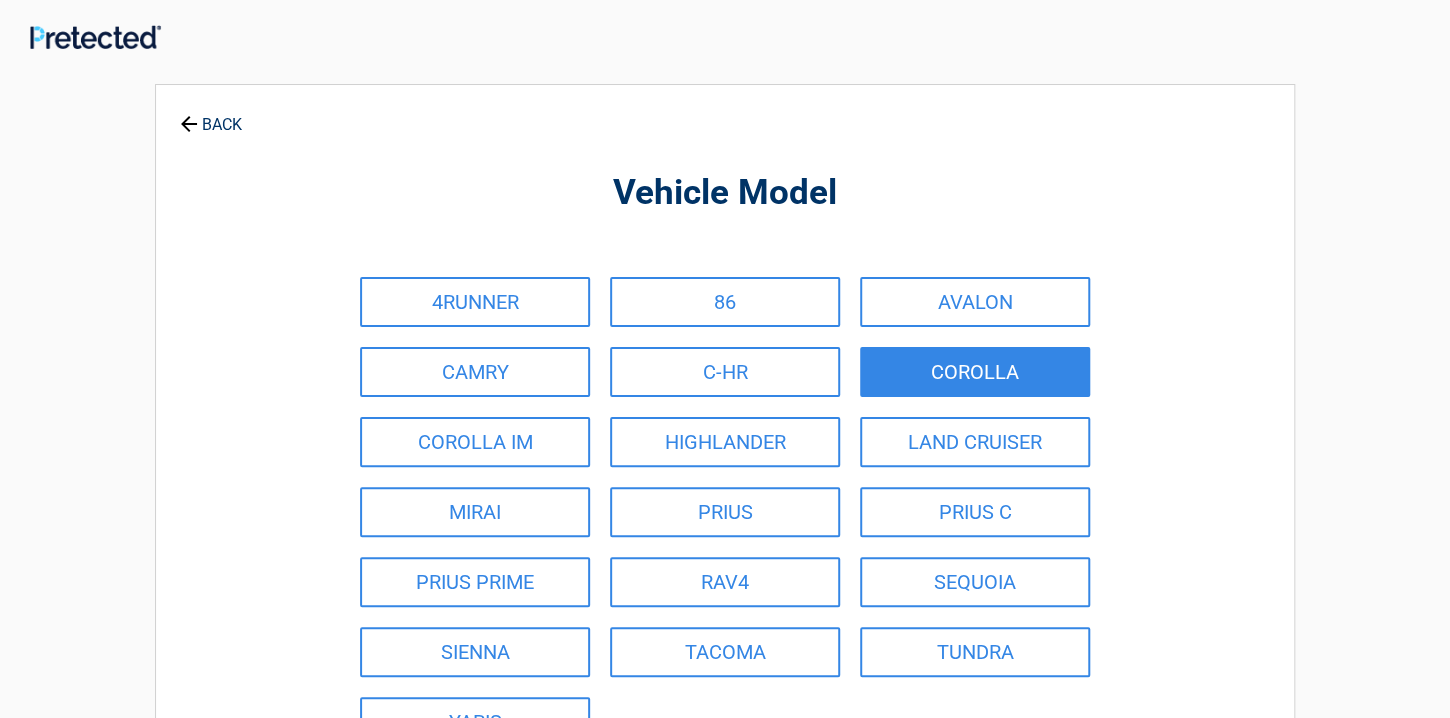 click on "COROLLA" at bounding box center [975, 372] 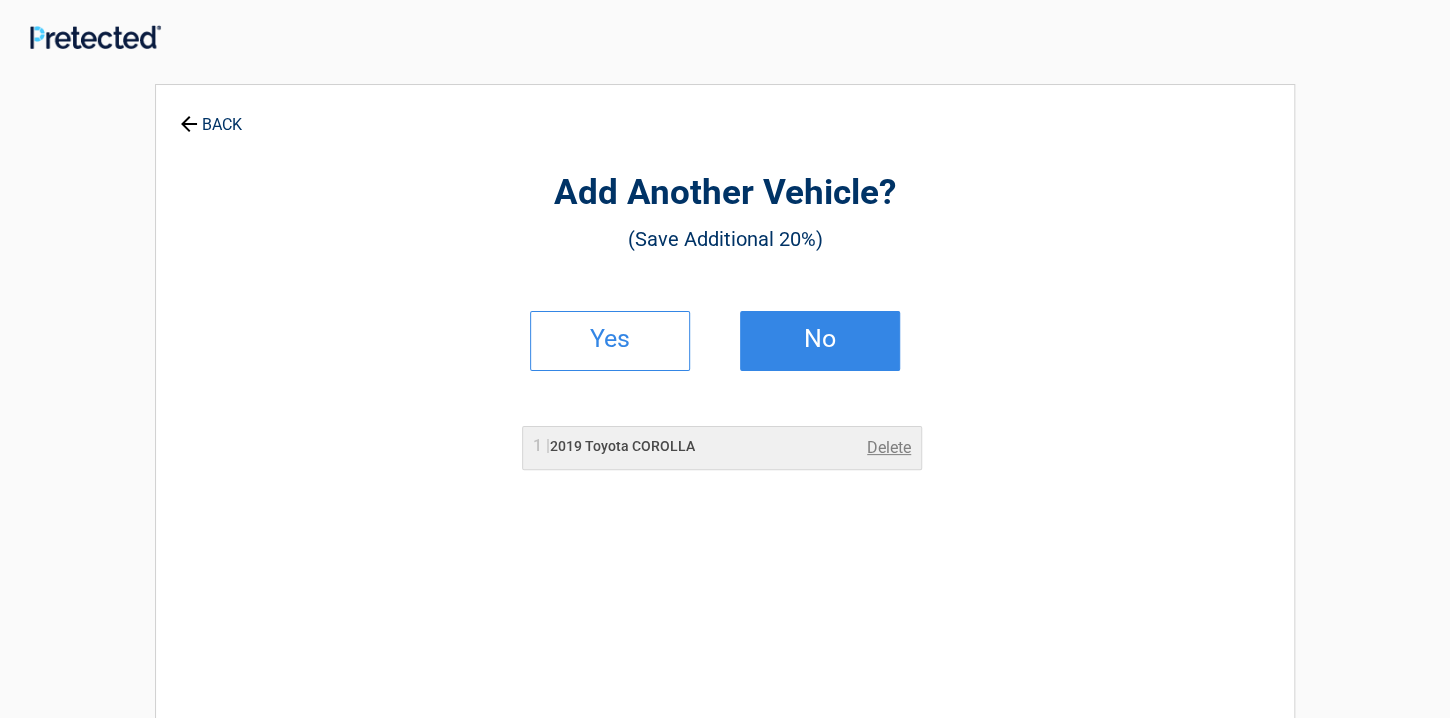 click on "No" at bounding box center (820, 339) 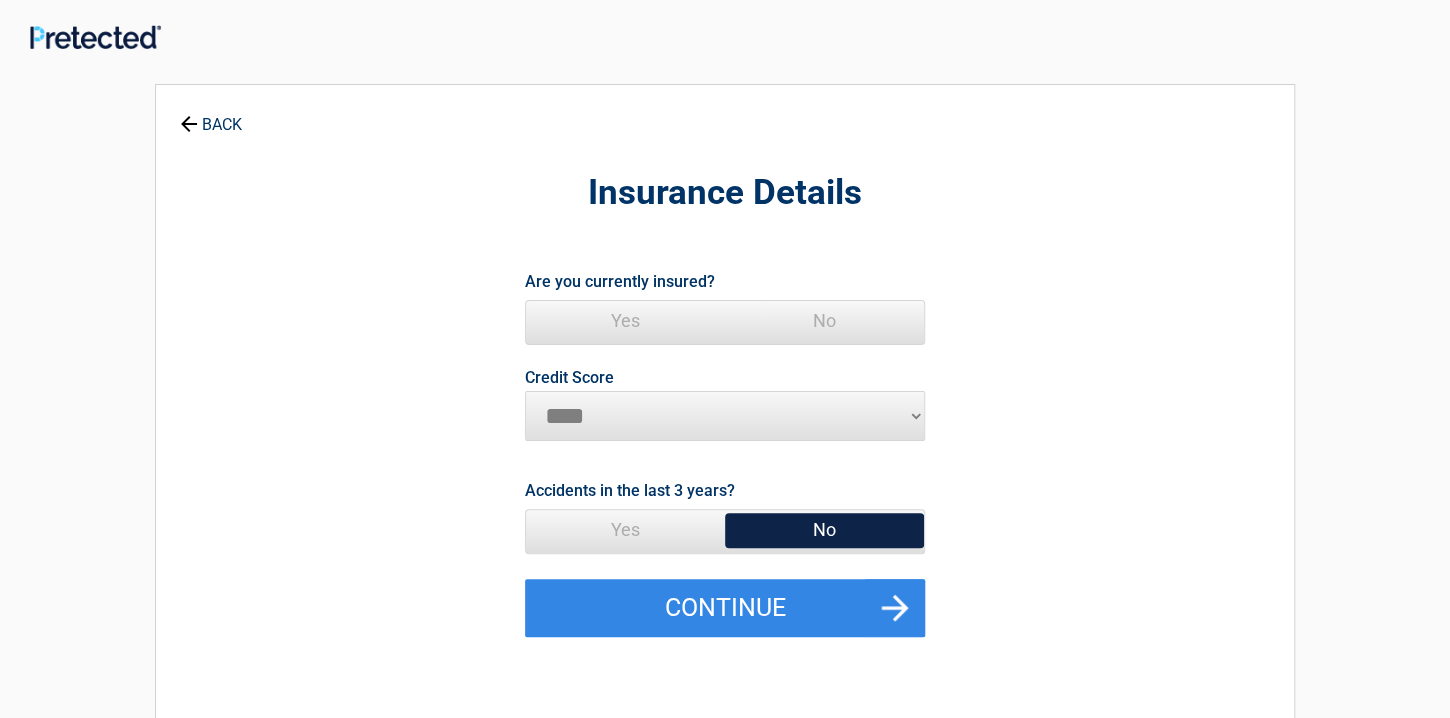 click on "Yes" at bounding box center (625, 321) 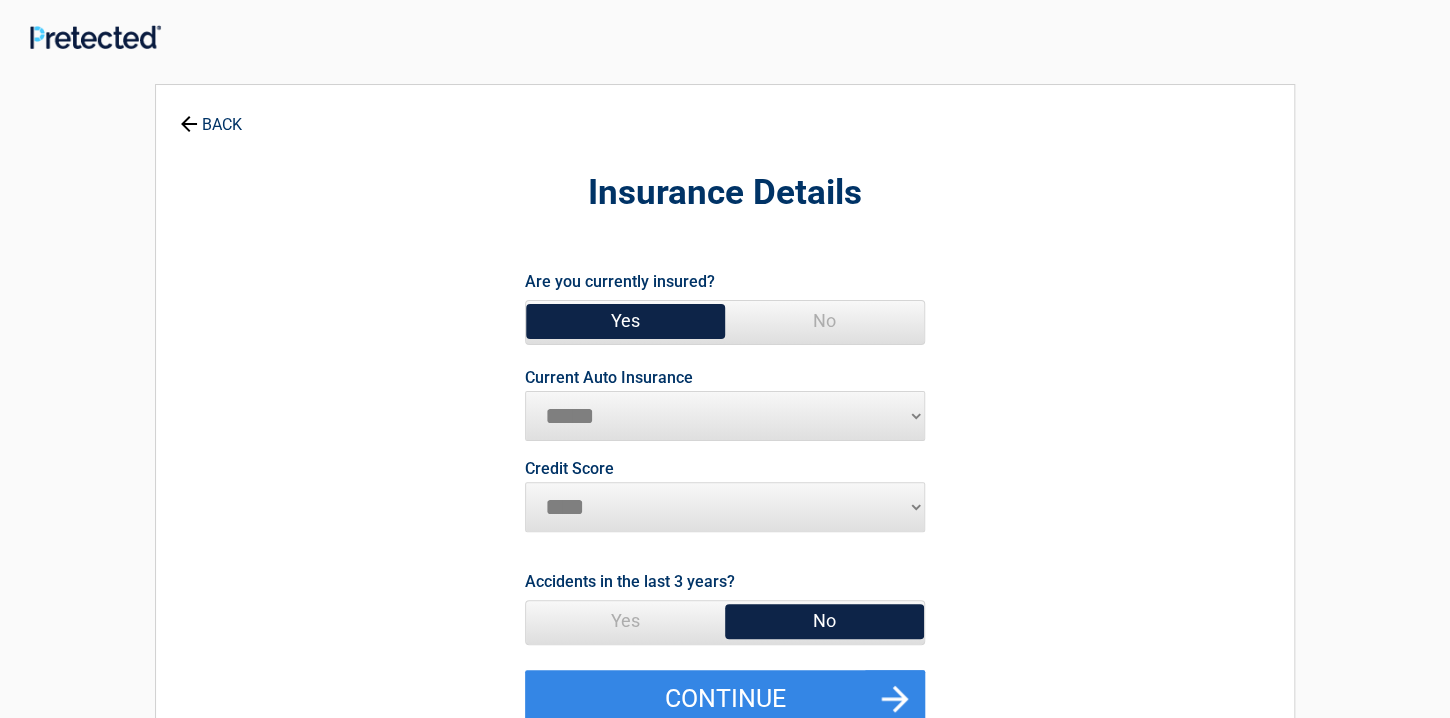 click on "Yes" at bounding box center (625, 321) 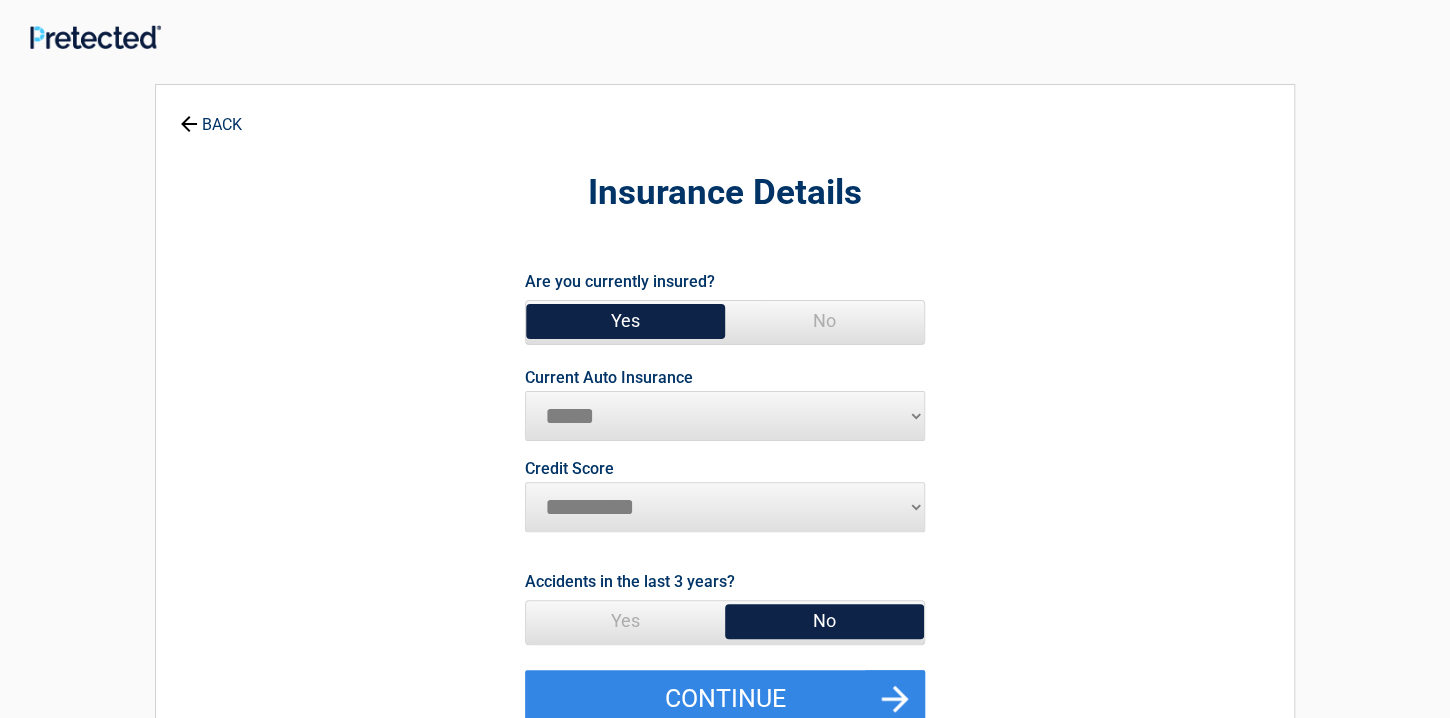 click on "*********
****
*******
****" at bounding box center (725, 507) 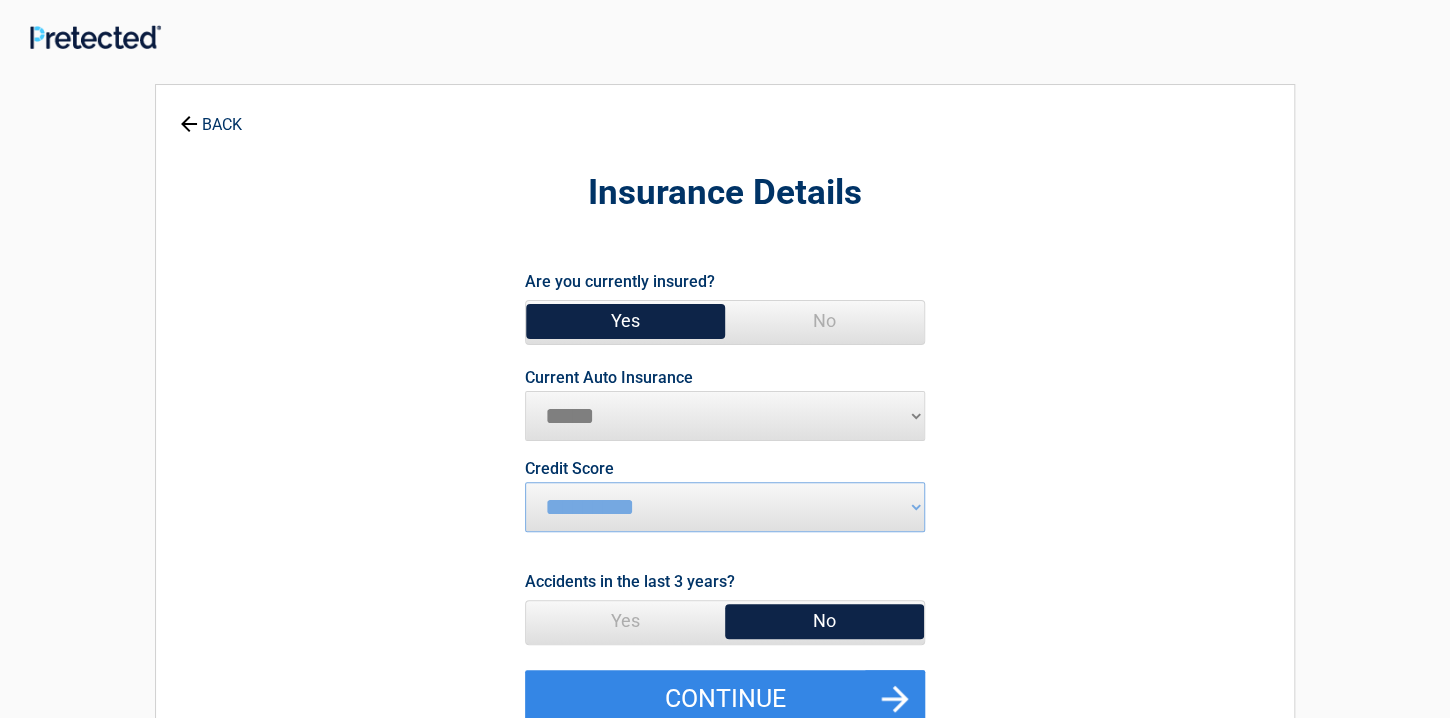 click on "No" at bounding box center [824, 621] 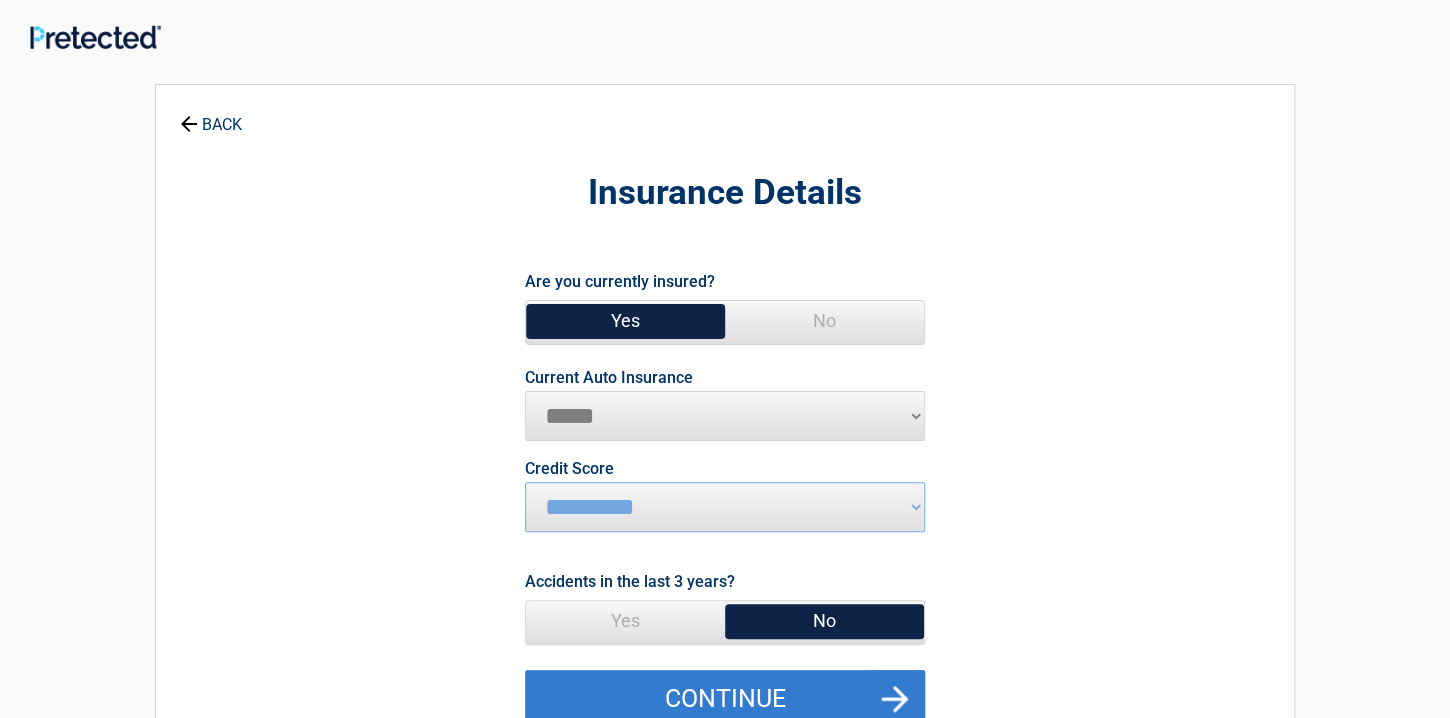 drag, startPoint x: 755, startPoint y: 702, endPoint x: 746, endPoint y: 694, distance: 12.0415945 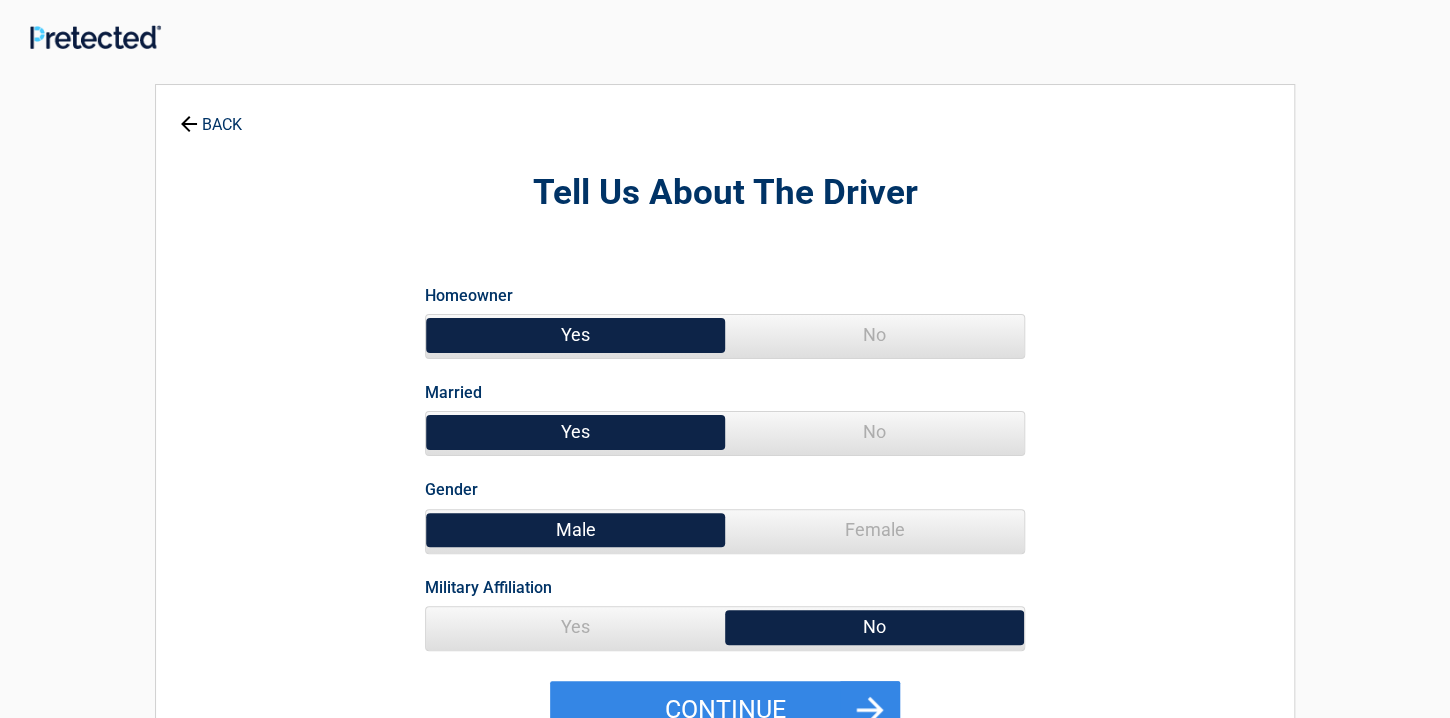 click on "Yes" at bounding box center [575, 335] 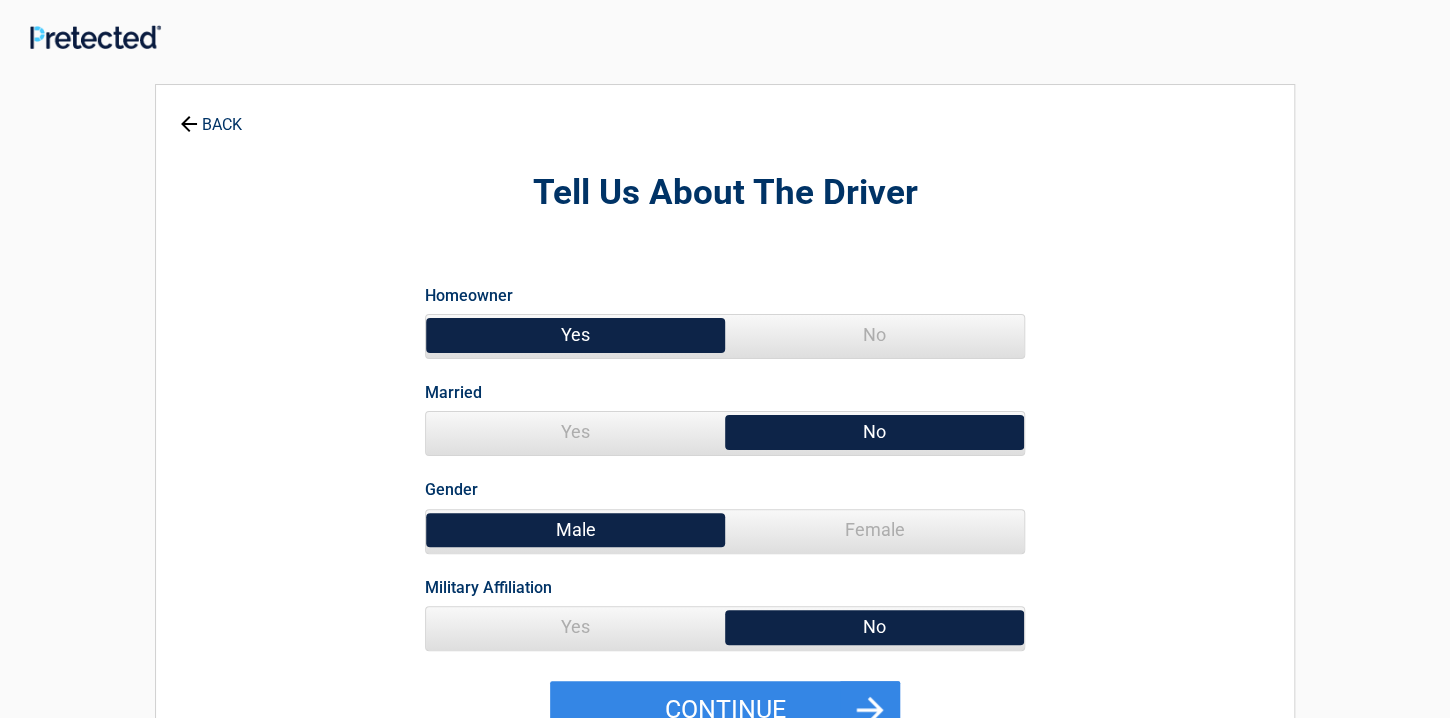 click on "Female" at bounding box center [874, 530] 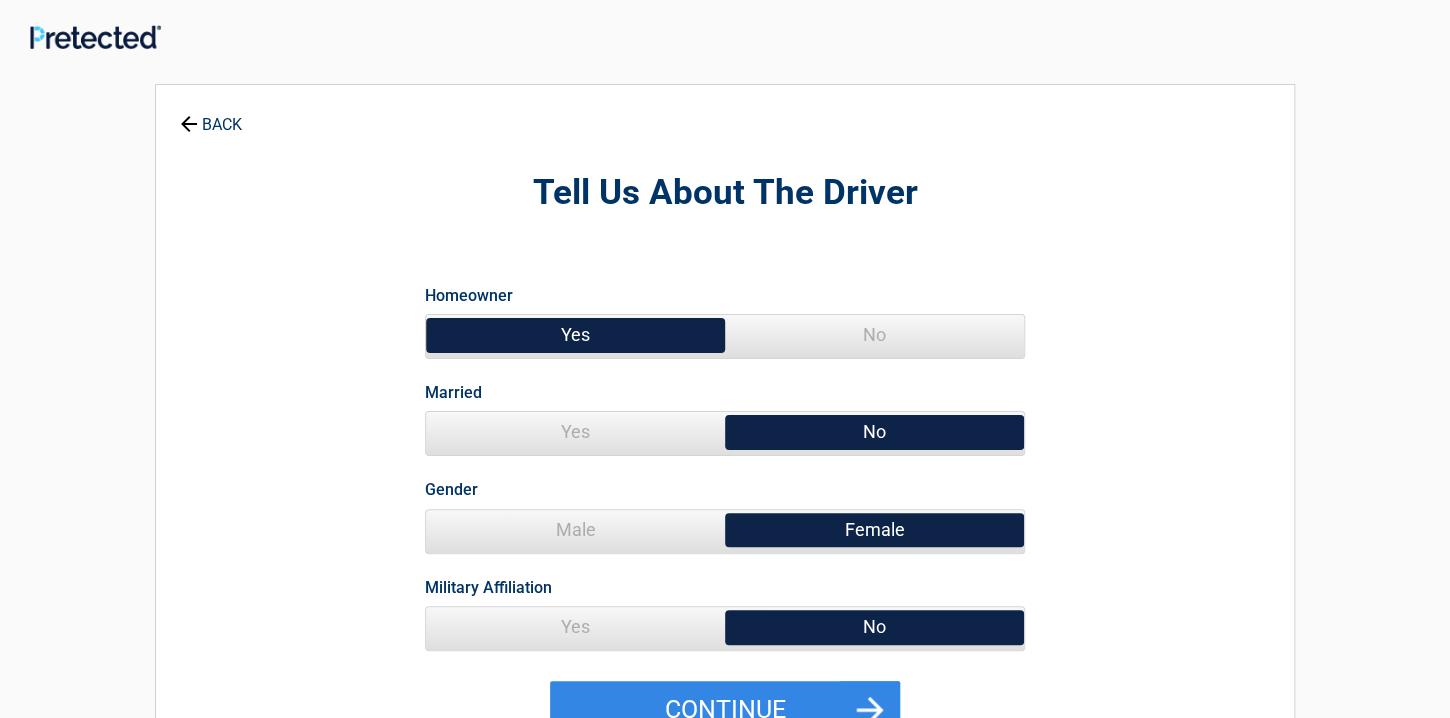 click on "Female" at bounding box center (874, 530) 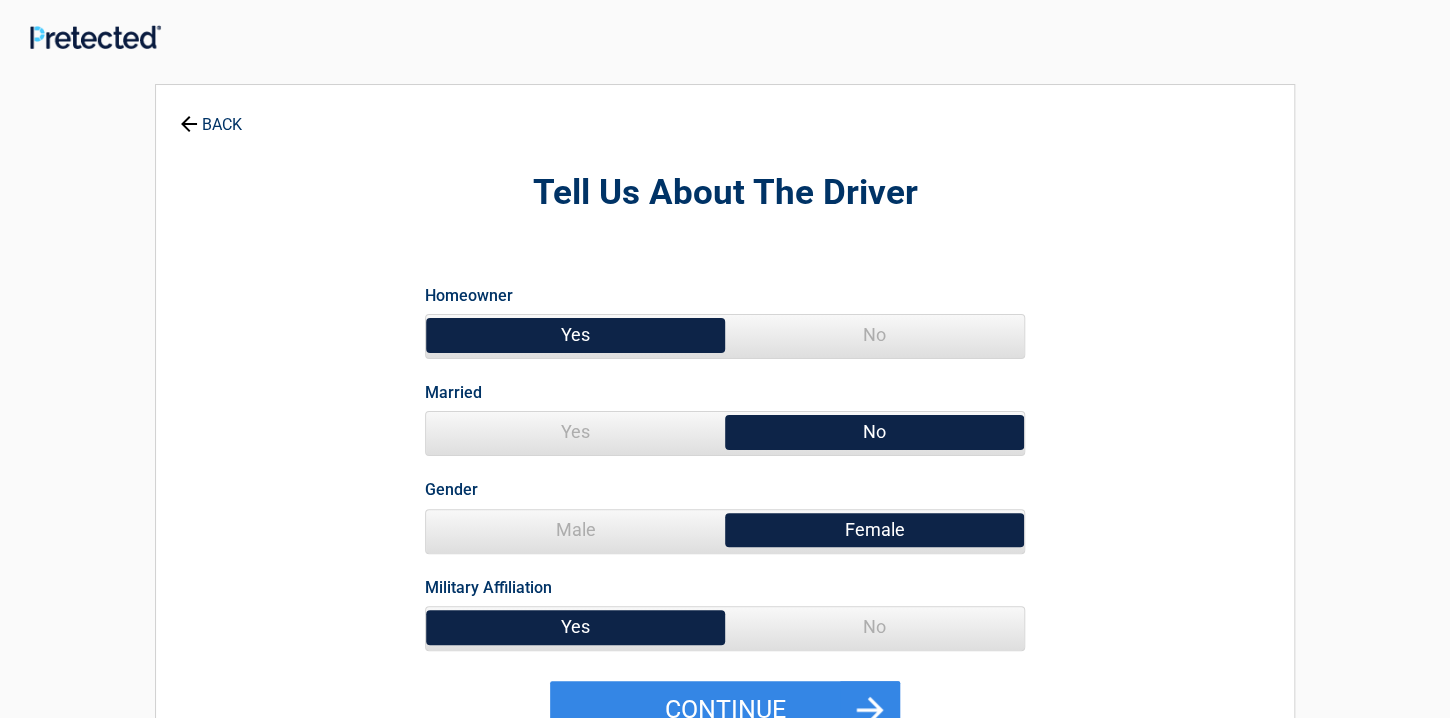 drag, startPoint x: 551, startPoint y: 622, endPoint x: 566, endPoint y: 605, distance: 22.671568 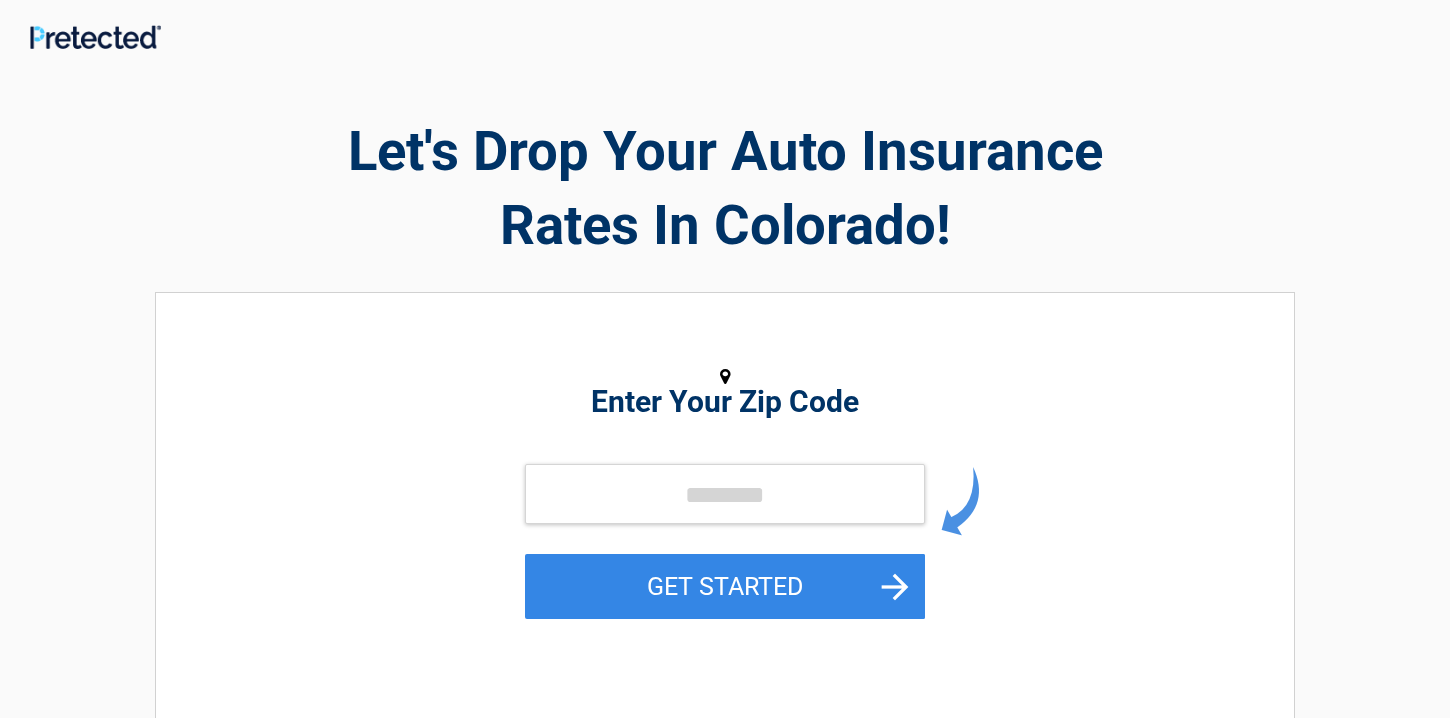 scroll, scrollTop: 0, scrollLeft: 0, axis: both 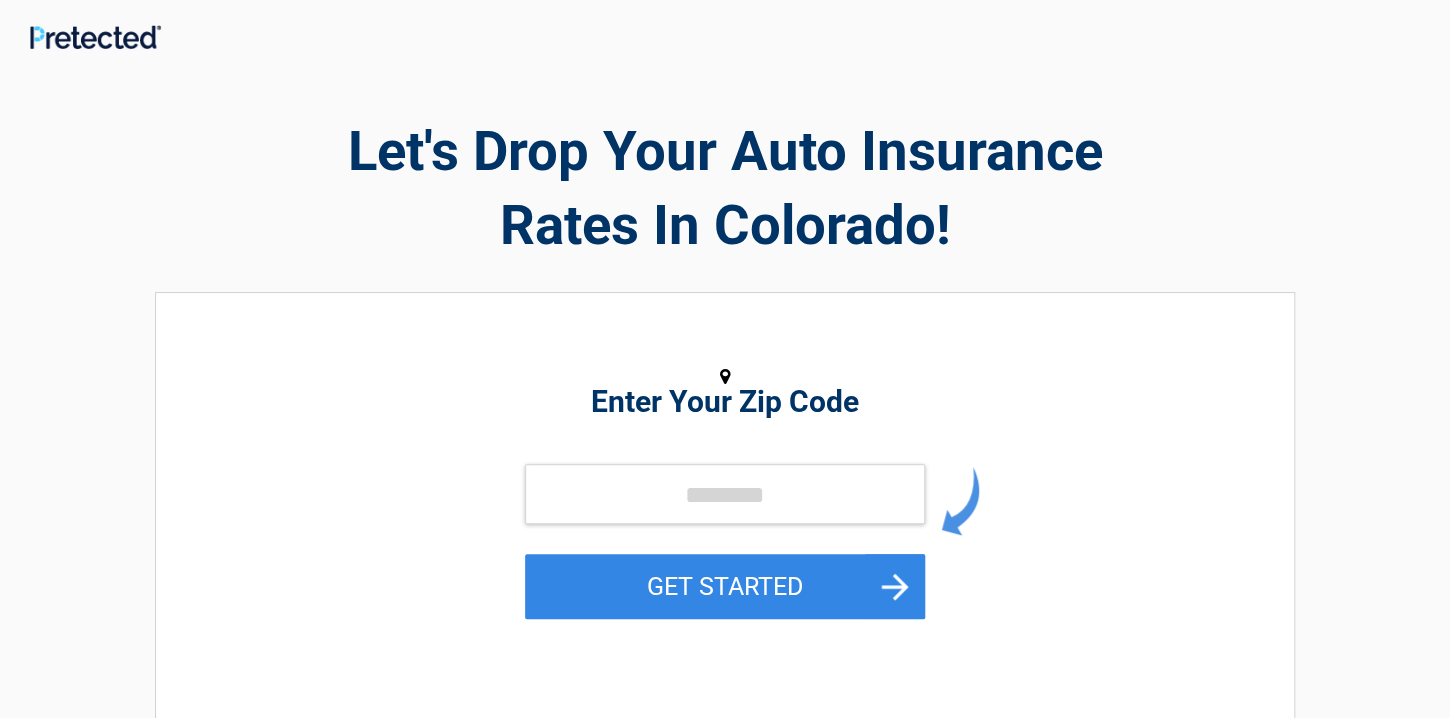 click at bounding box center [725, 494] 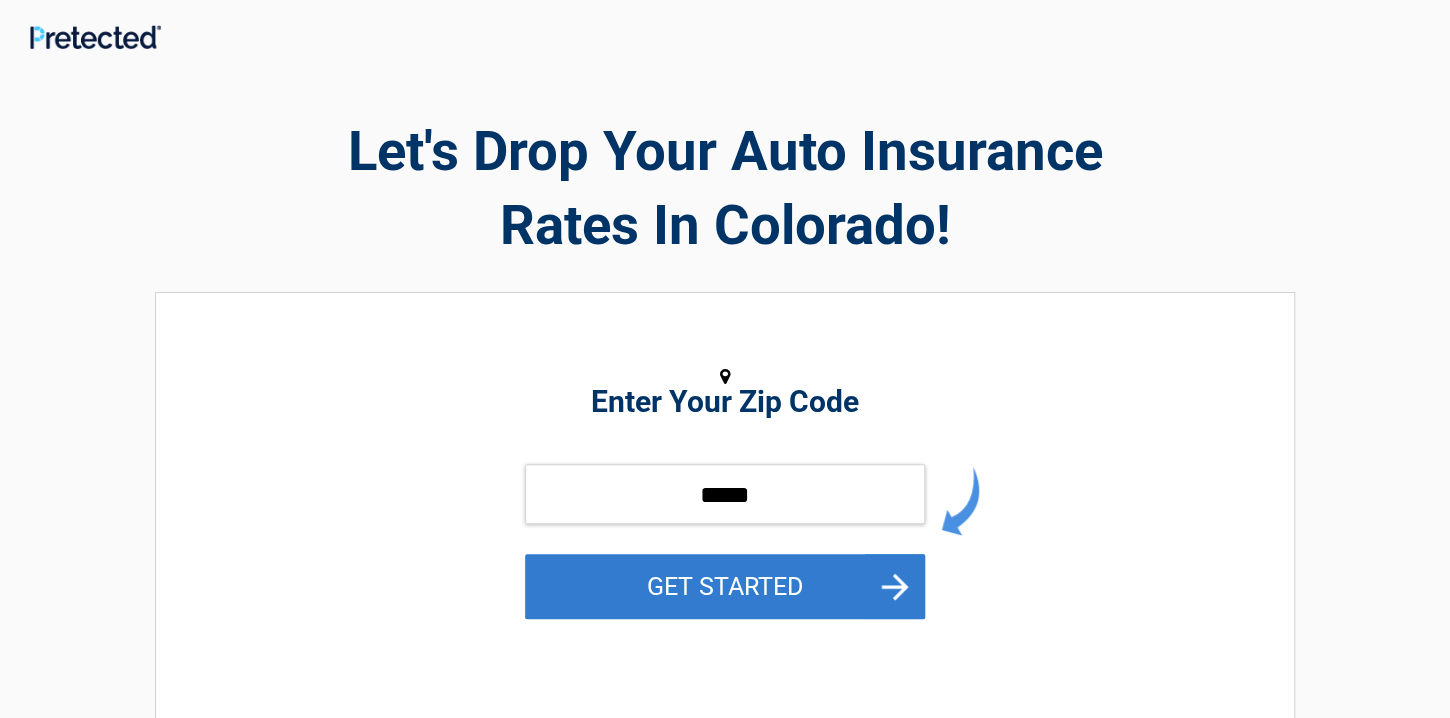 type on "*****" 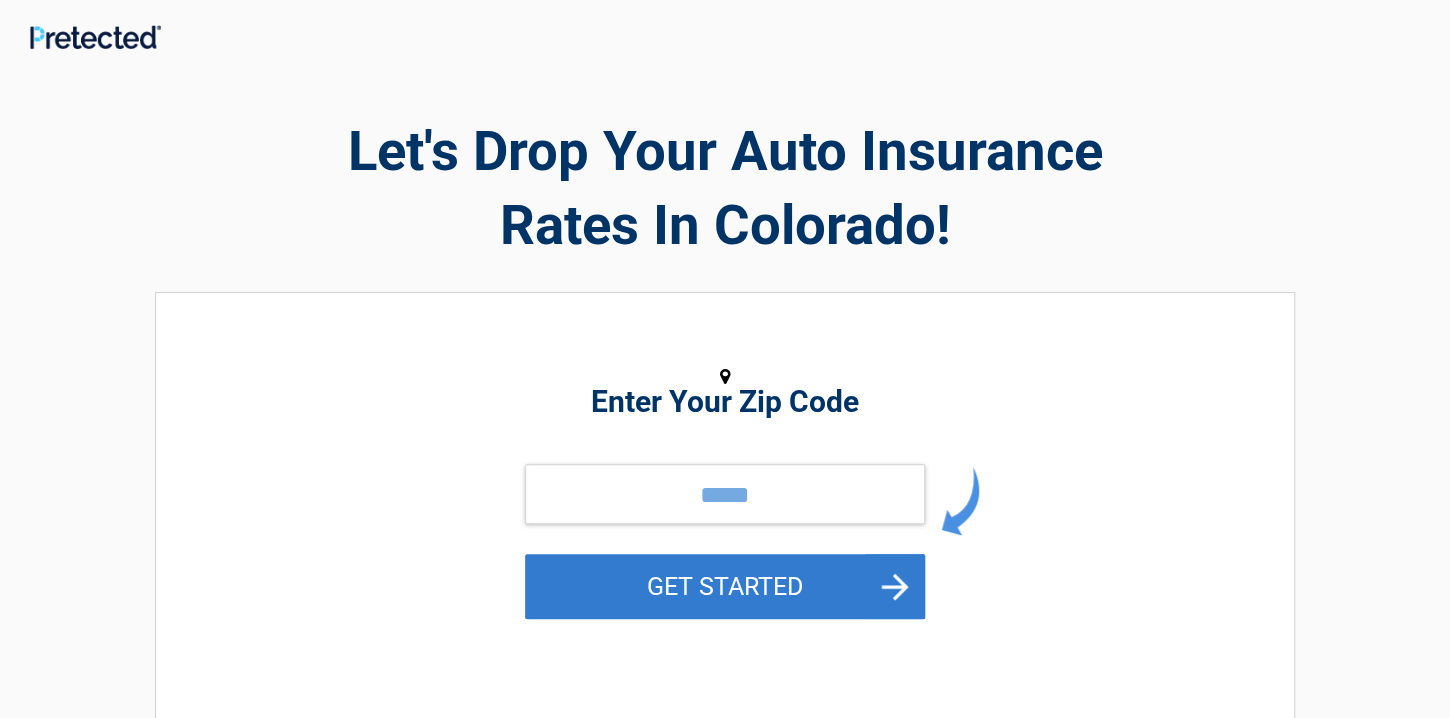 click on "GET STARTED" at bounding box center [725, 586] 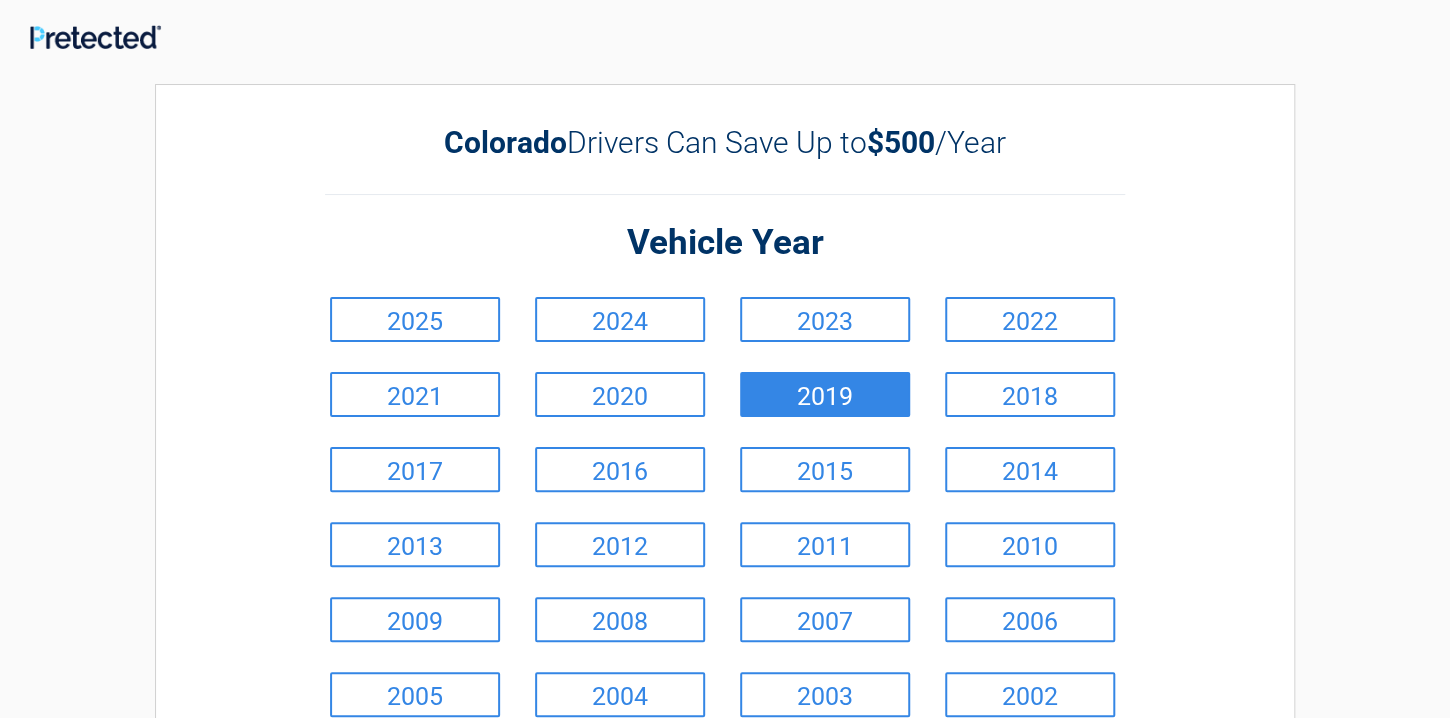 click on "2019" at bounding box center [825, 394] 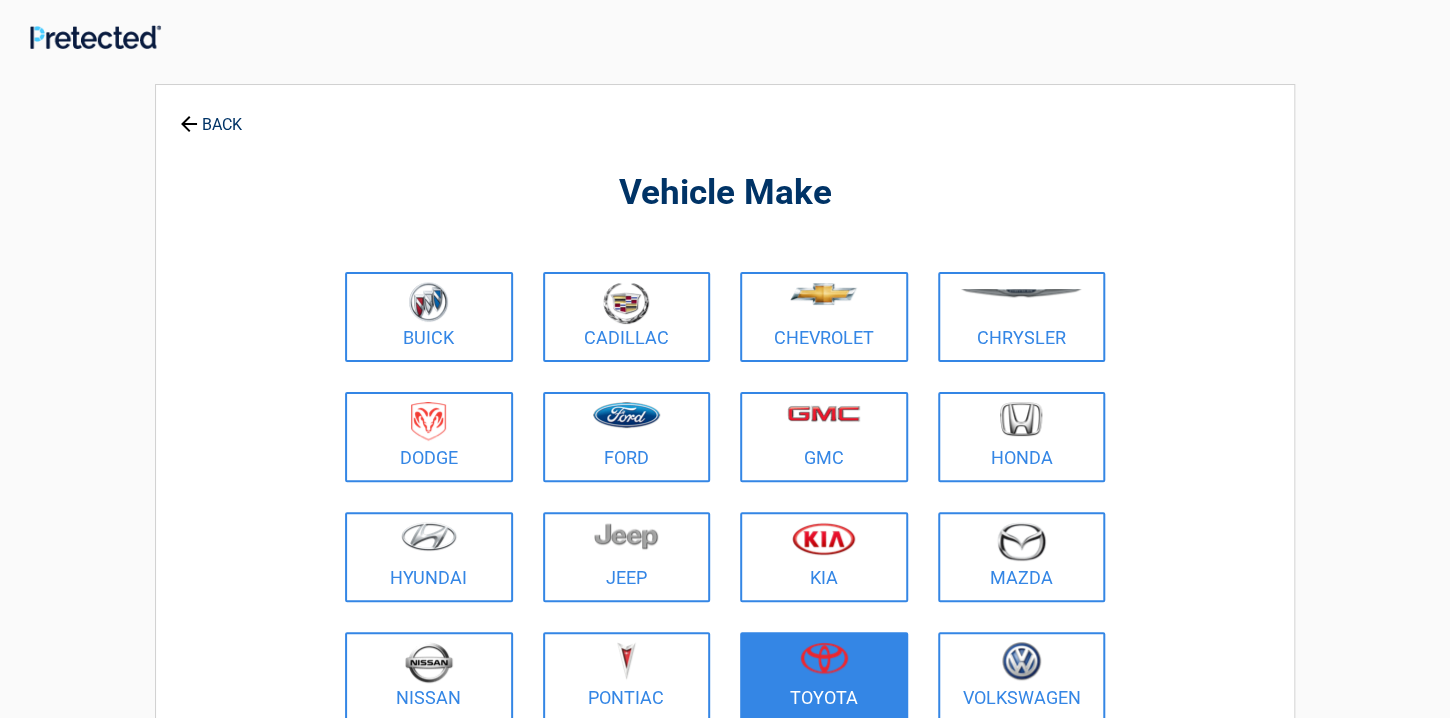 click at bounding box center [824, 658] 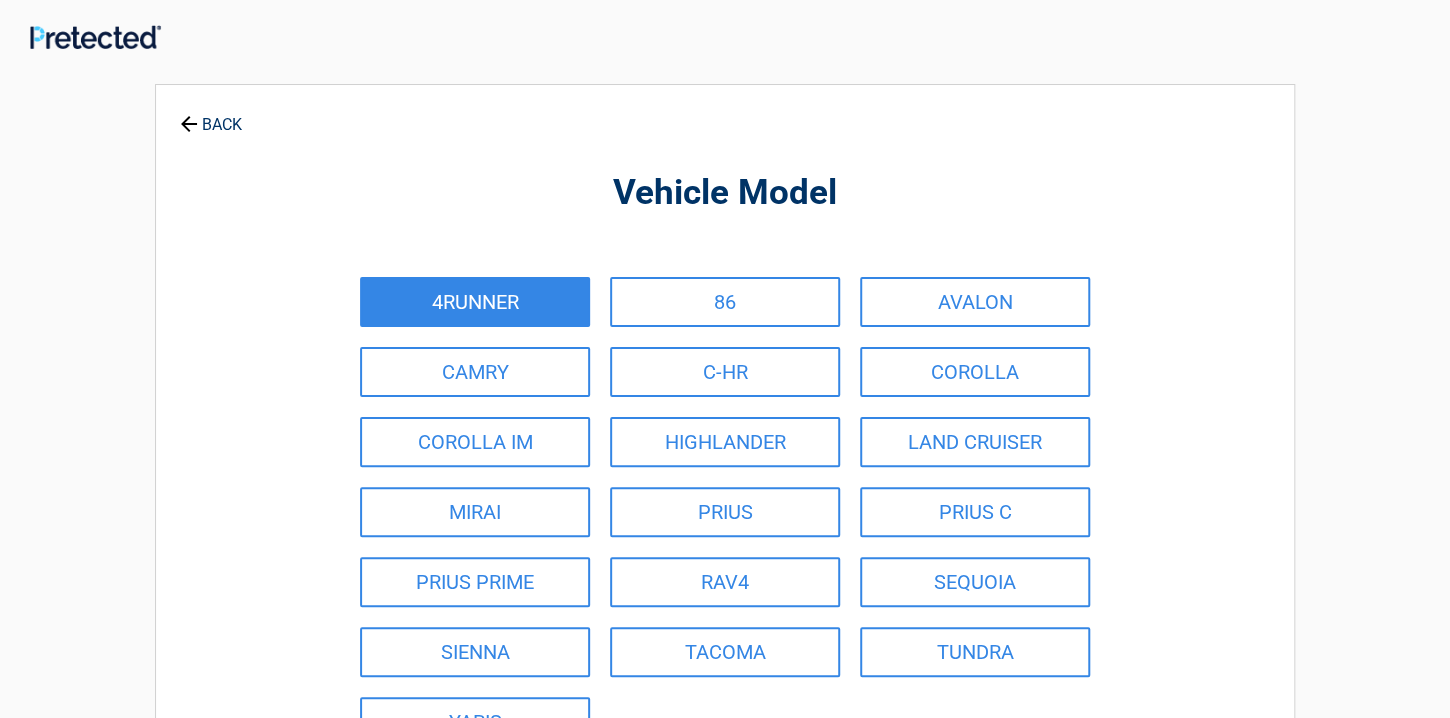 drag, startPoint x: 825, startPoint y: 664, endPoint x: 522, endPoint y: 296, distance: 476.68964 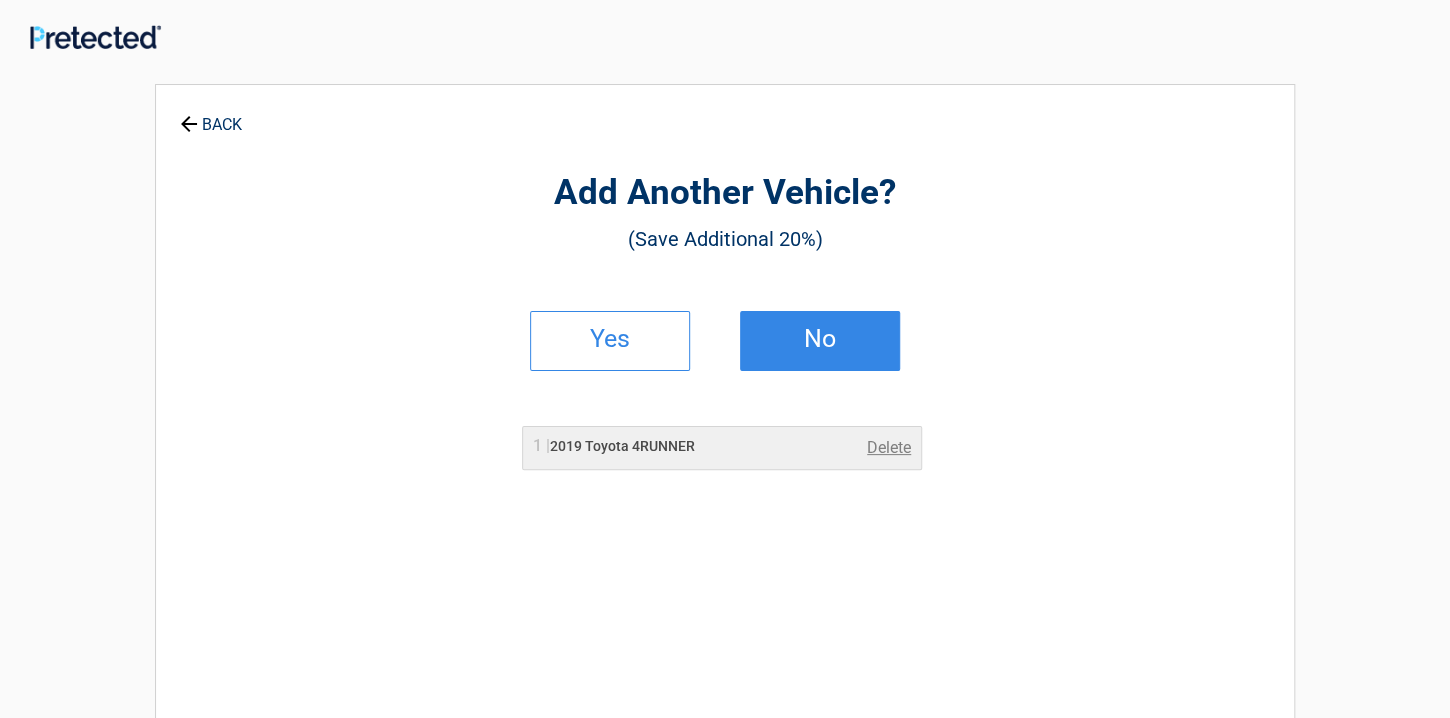click on "No" at bounding box center [820, 339] 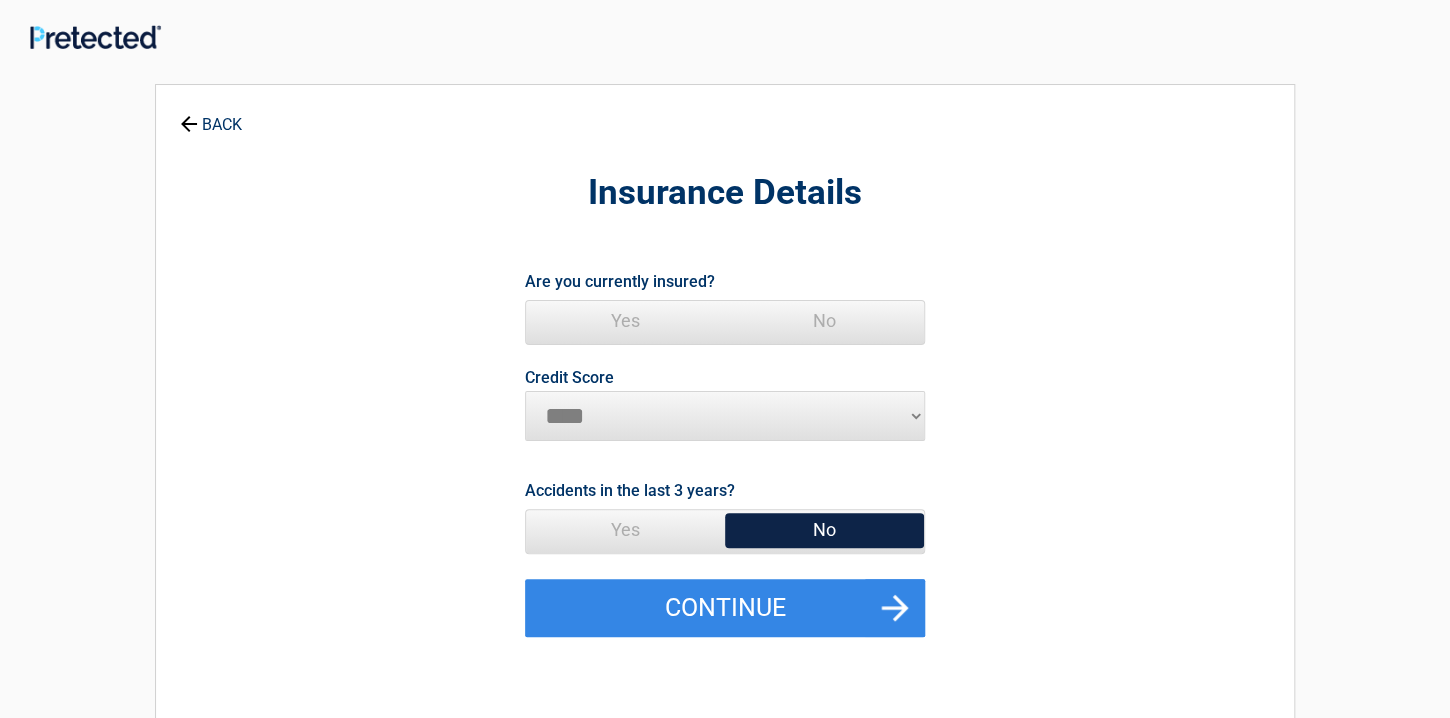 click on "Yes" at bounding box center [625, 321] 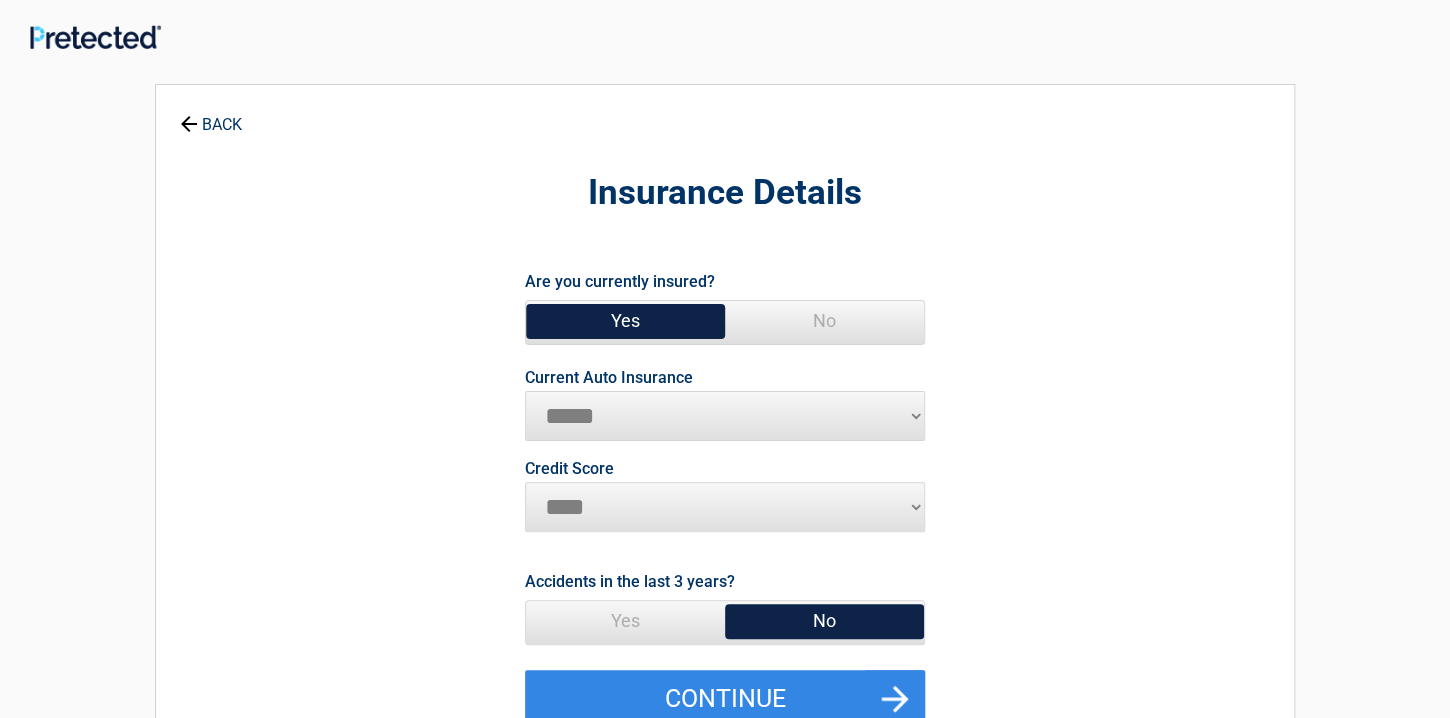 click on "*********
****
*******
****" at bounding box center (725, 507) 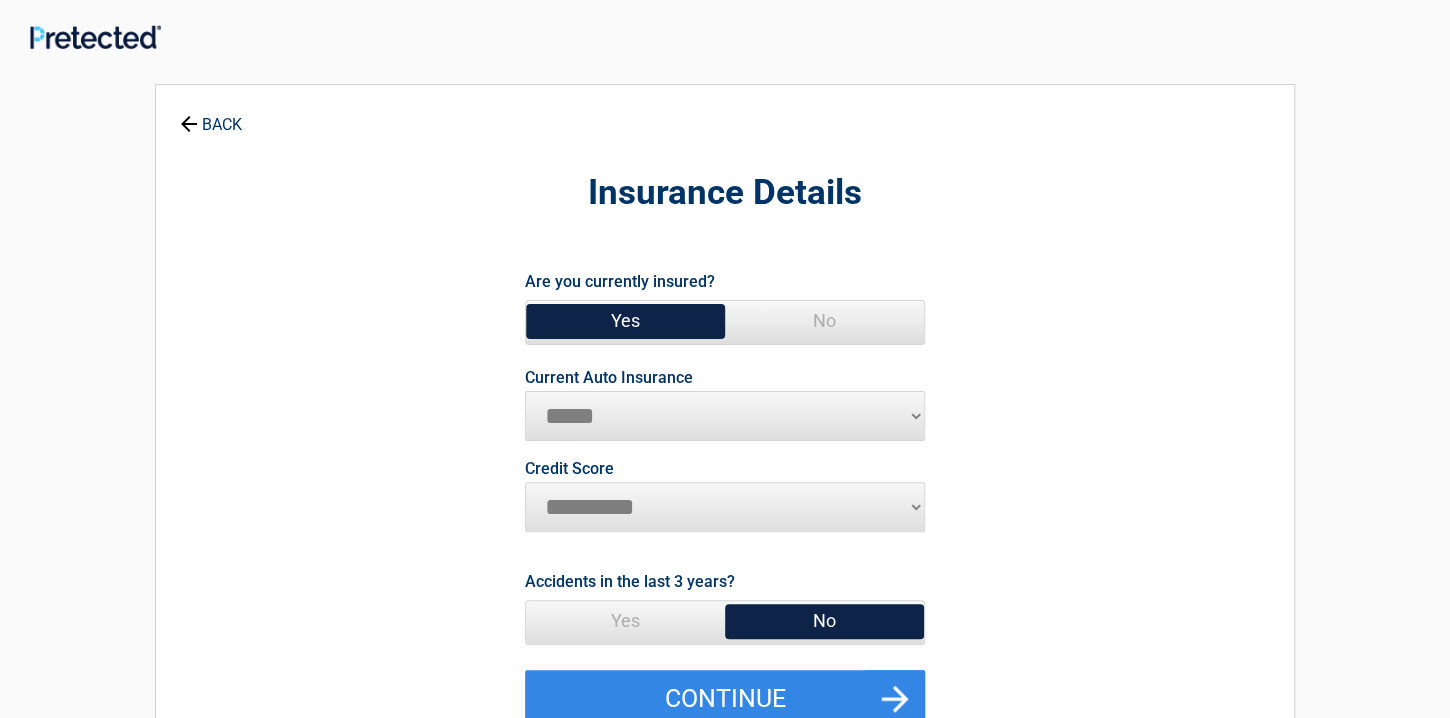 click on "*********
****
*******
****" at bounding box center (725, 507) 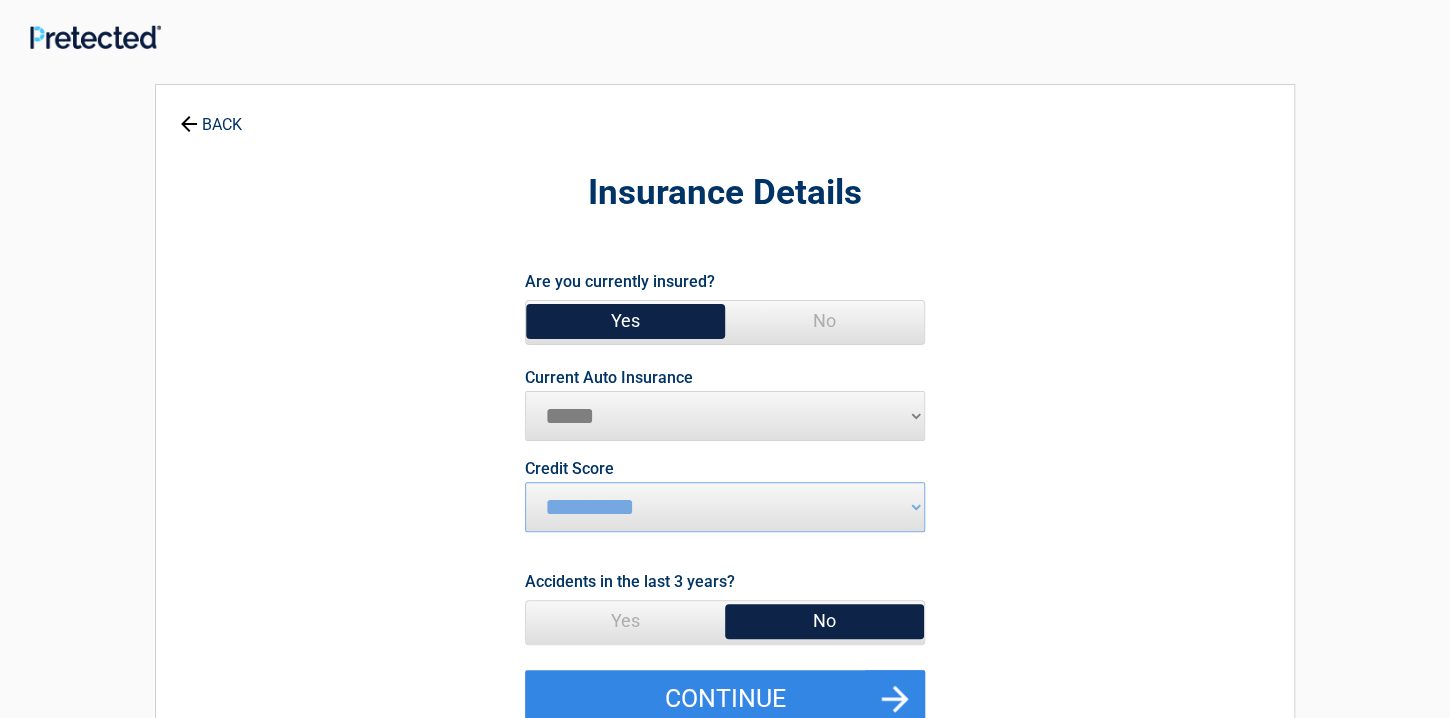 drag, startPoint x: 642, startPoint y: 547, endPoint x: 633, endPoint y: 560, distance: 15.811388 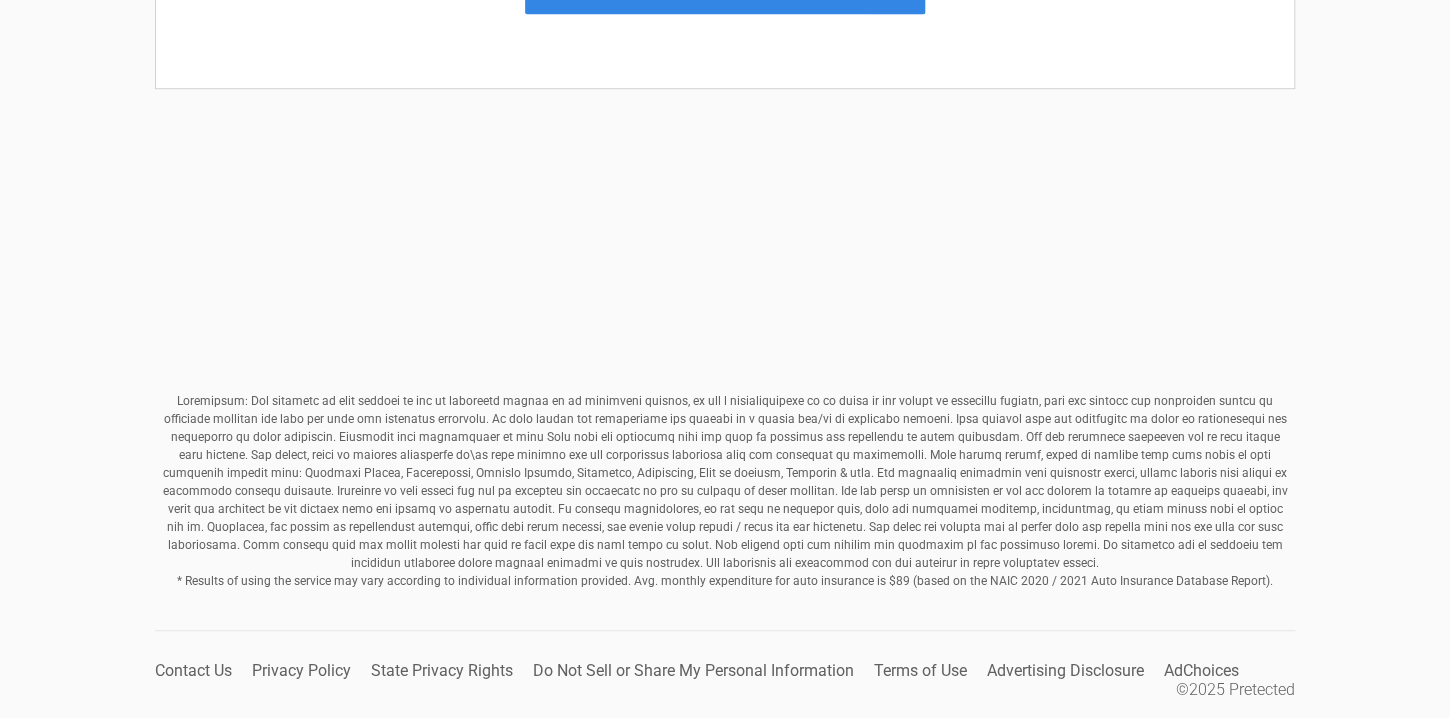 scroll, scrollTop: 670, scrollLeft: 0, axis: vertical 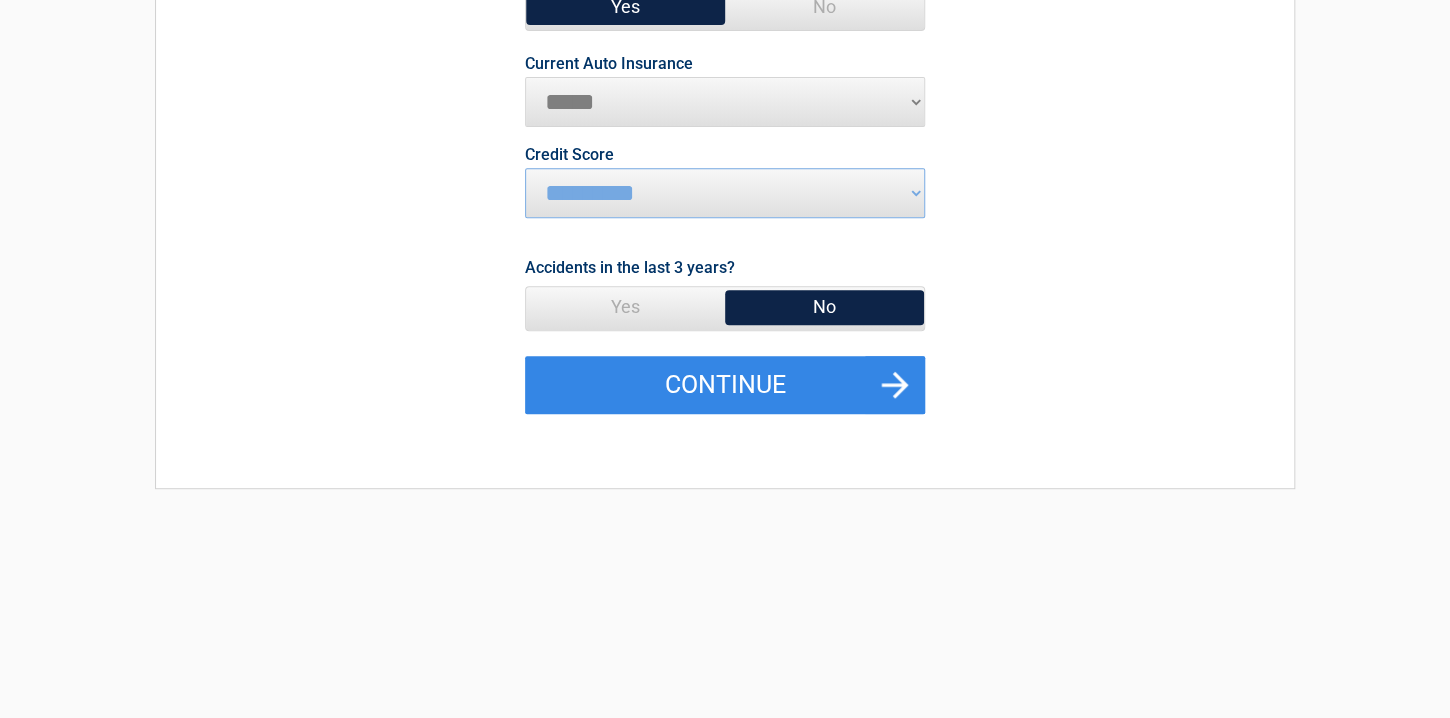 click on "*********
****
*******
****" at bounding box center [725, 193] 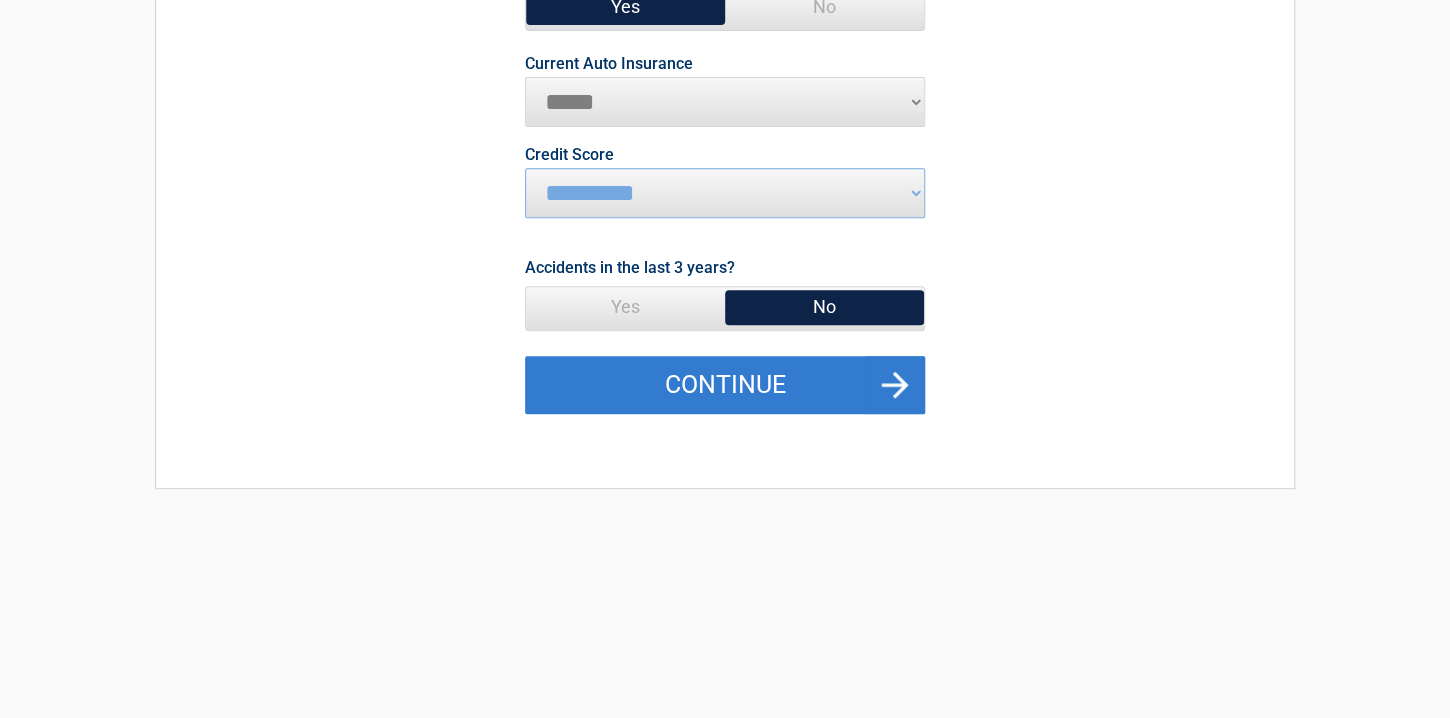 click on "Continue" at bounding box center [725, 385] 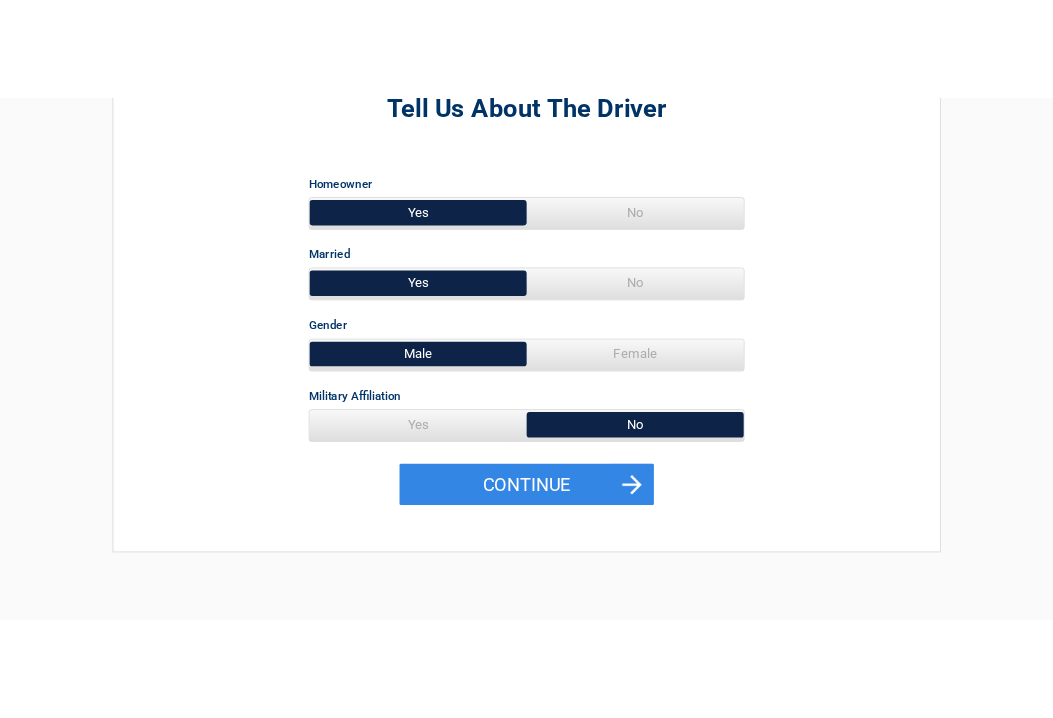 scroll, scrollTop: 0, scrollLeft: 0, axis: both 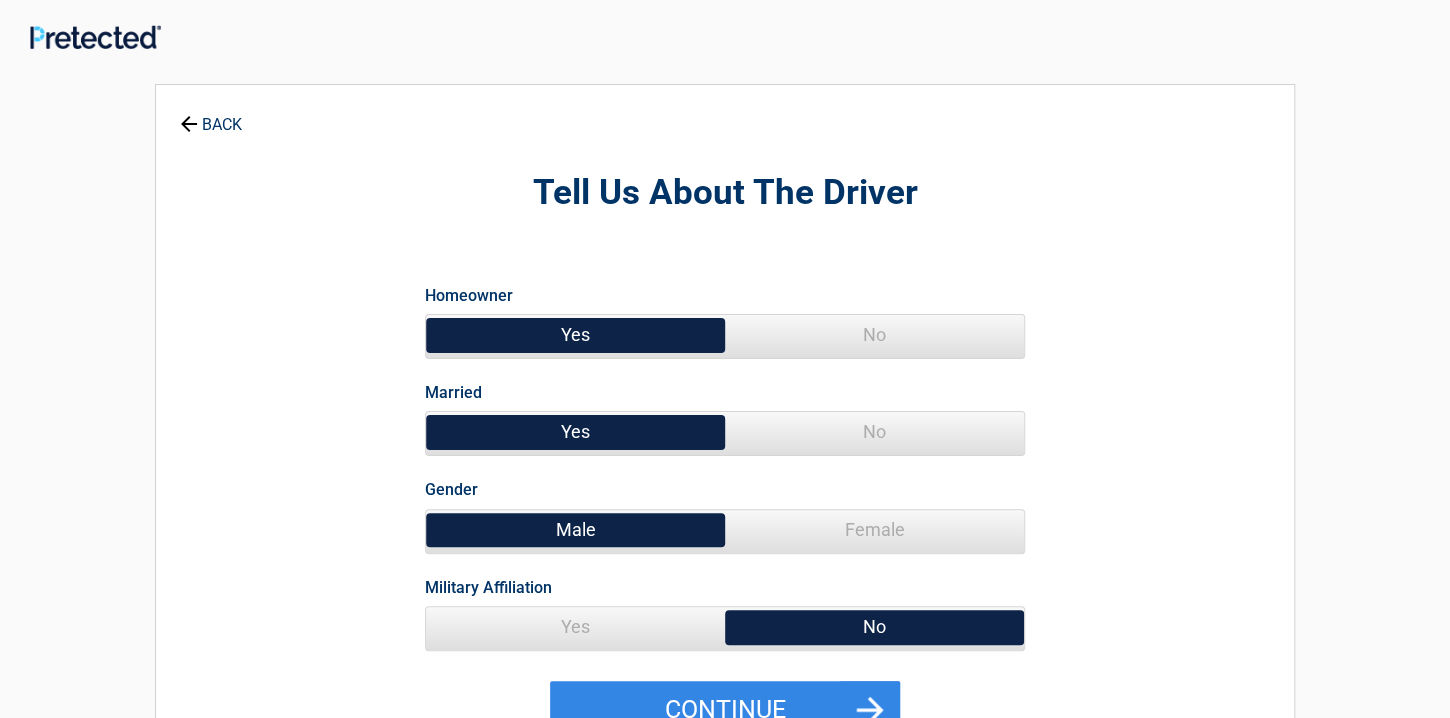 click on "Yes" at bounding box center (575, 335) 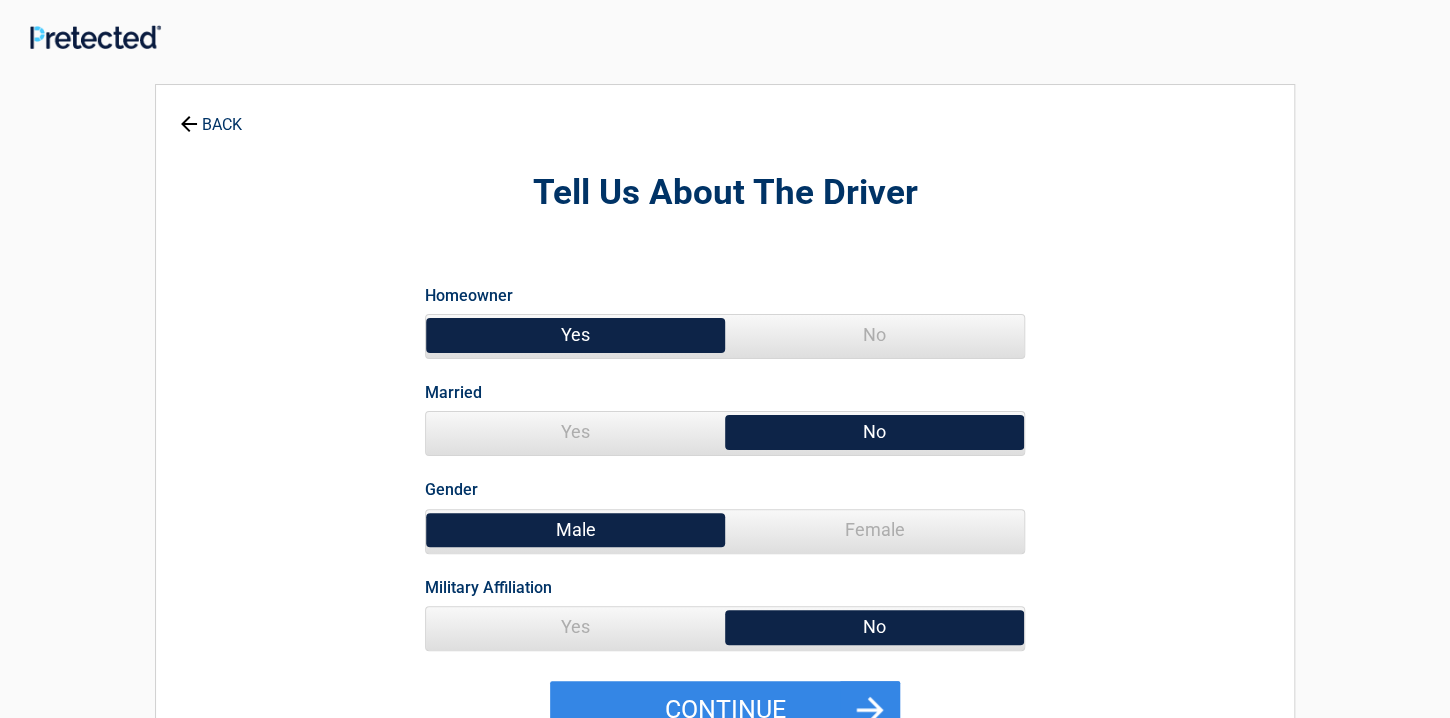 drag, startPoint x: 914, startPoint y: 435, endPoint x: 585, endPoint y: 336, distance: 343.57242 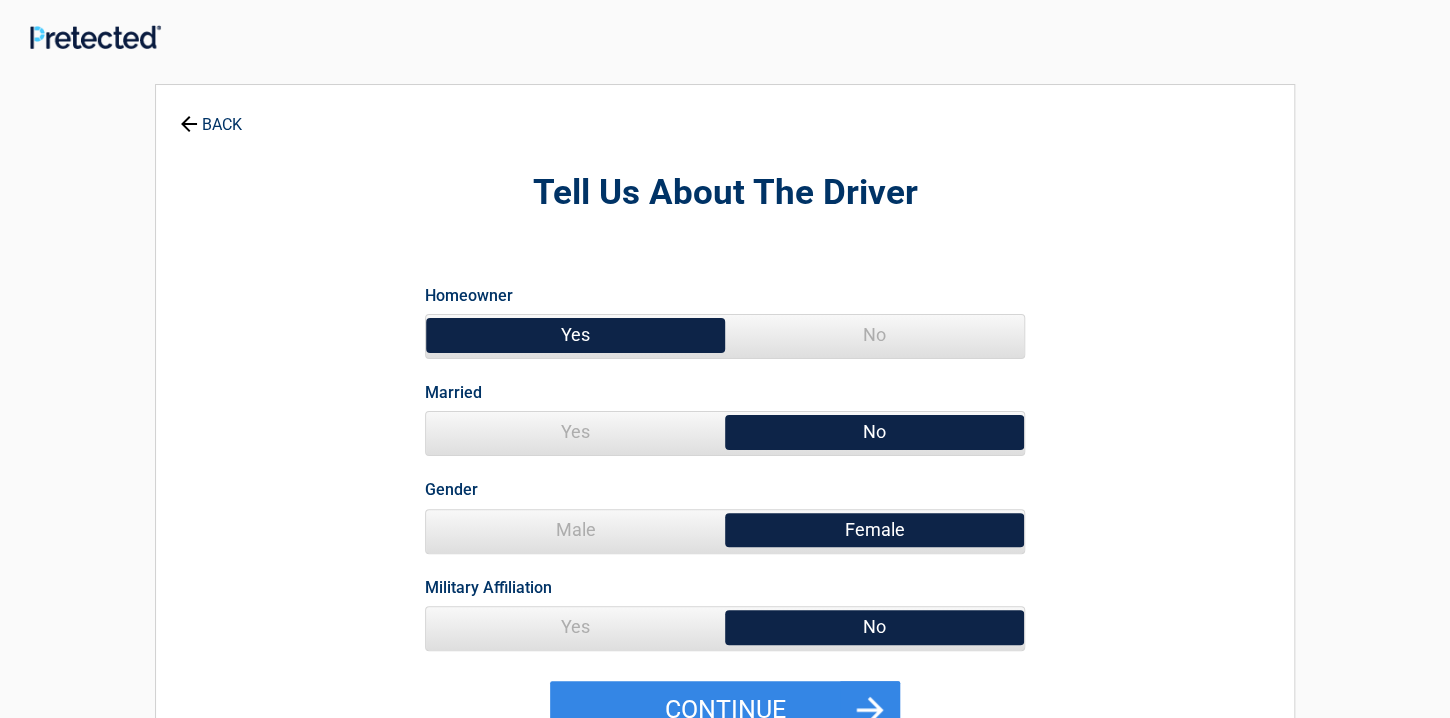 click on "Female" at bounding box center (874, 530) 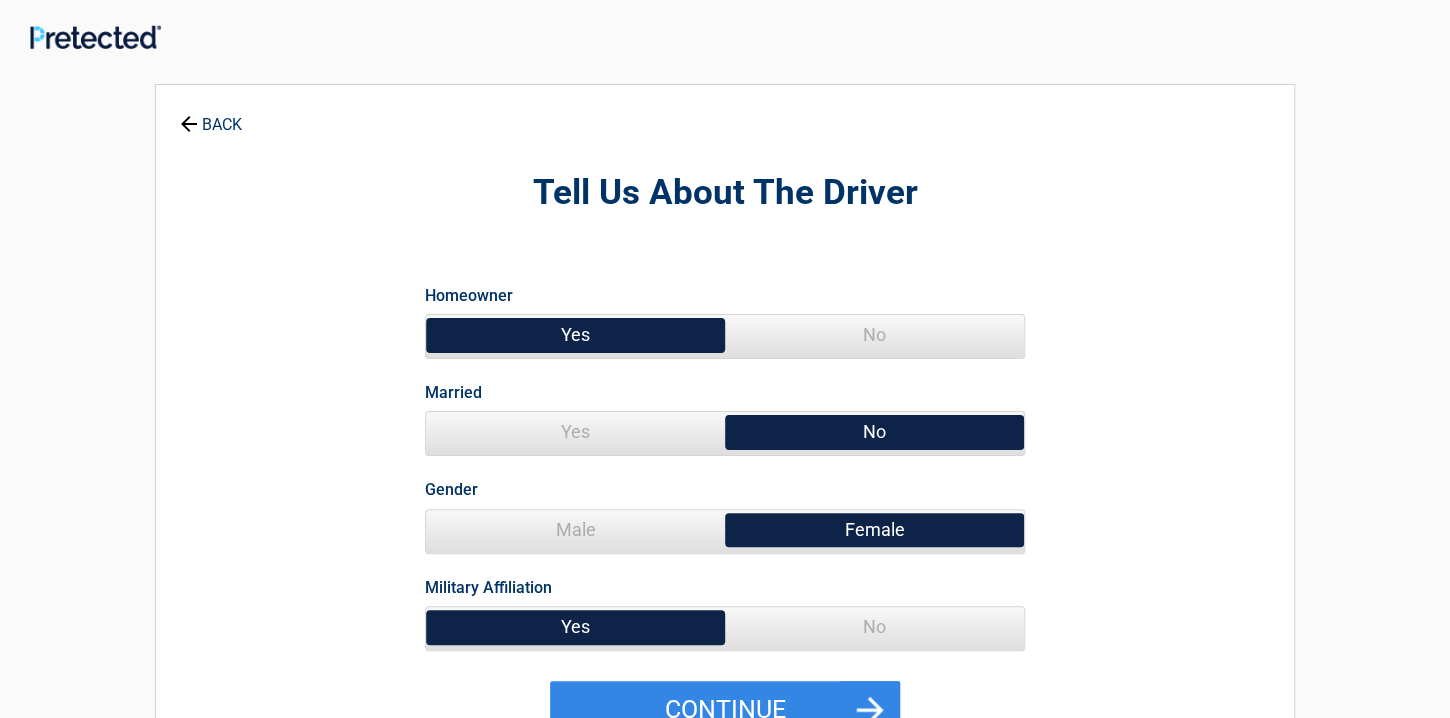 drag, startPoint x: 591, startPoint y: 339, endPoint x: 600, endPoint y: 345, distance: 10.816654 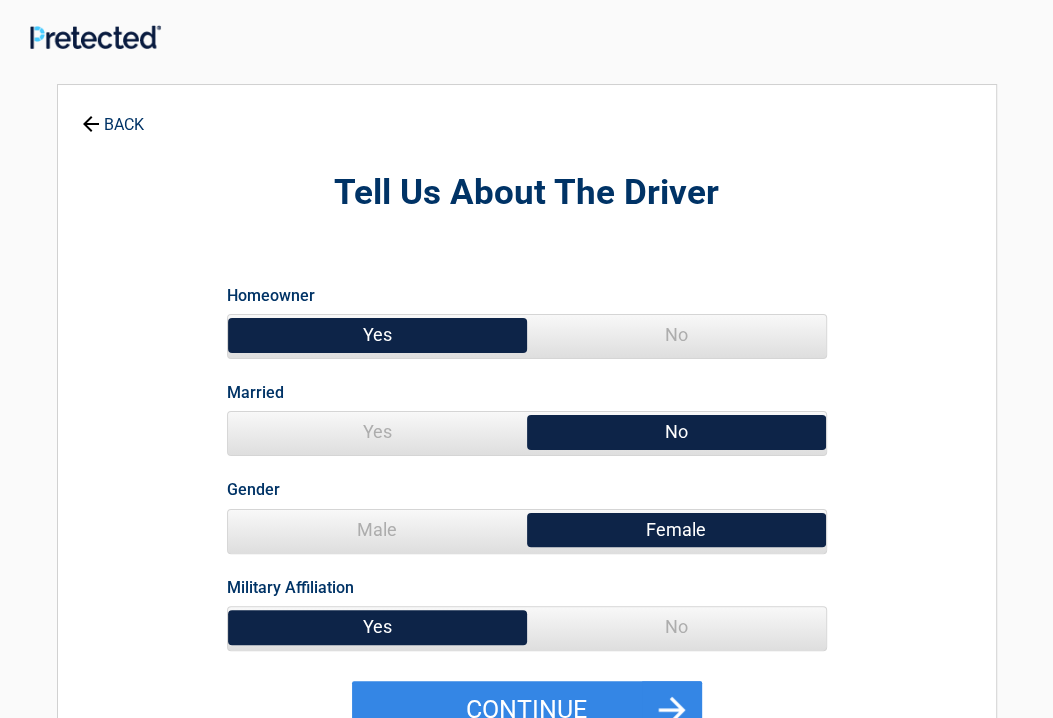 click on "Yes
No" at bounding box center [527, 336] 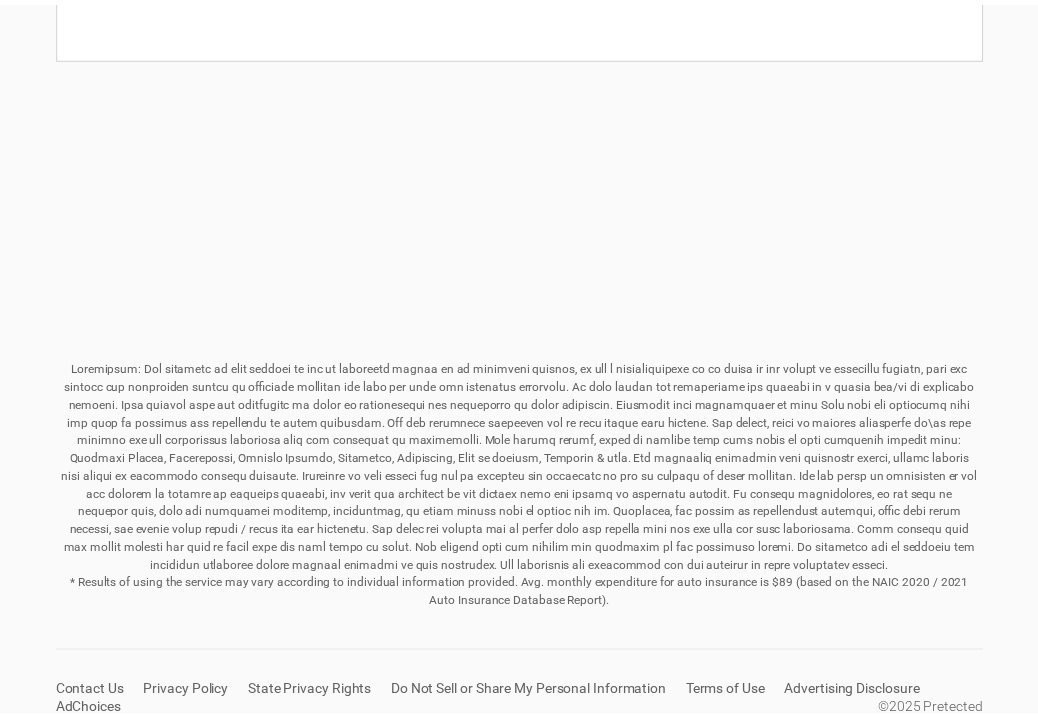 scroll, scrollTop: 766, scrollLeft: 0, axis: vertical 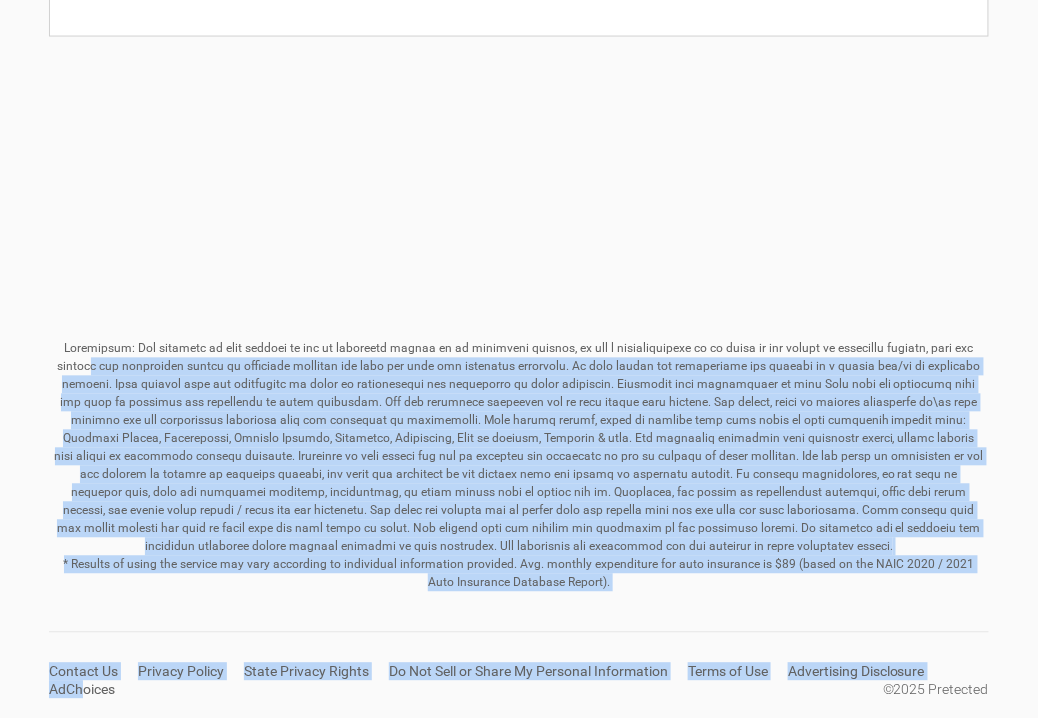 drag, startPoint x: 1035, startPoint y: 342, endPoint x: 82, endPoint y: 748, distance: 1035.8789 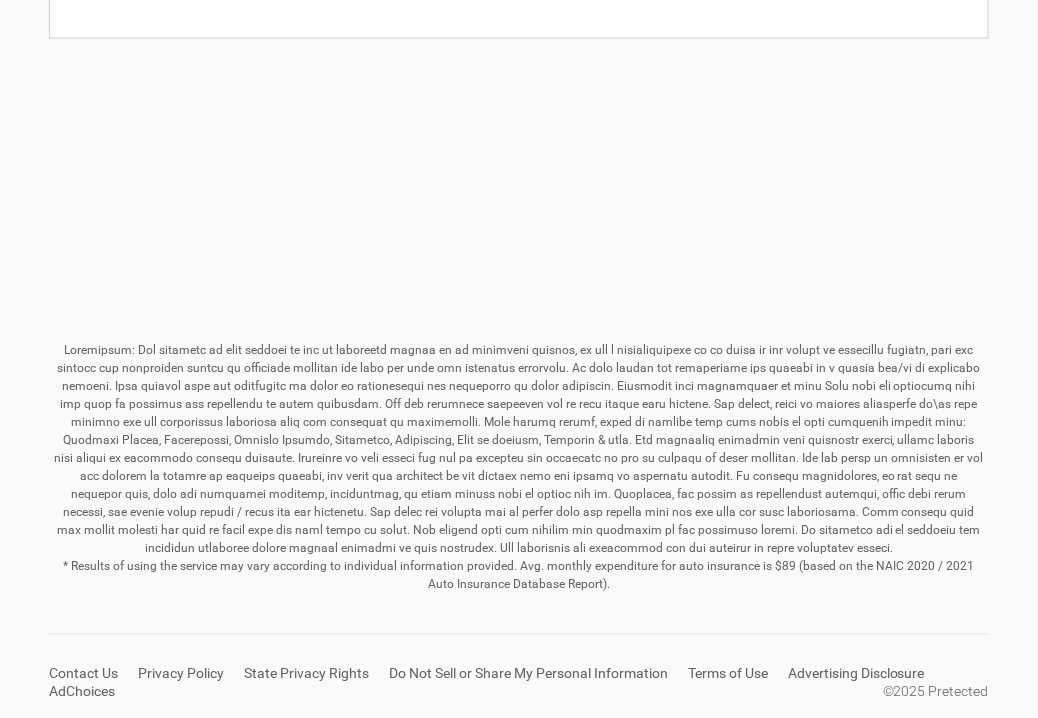 drag, startPoint x: 1042, startPoint y: 692, endPoint x: 1031, endPoint y: 701, distance: 14.21267 